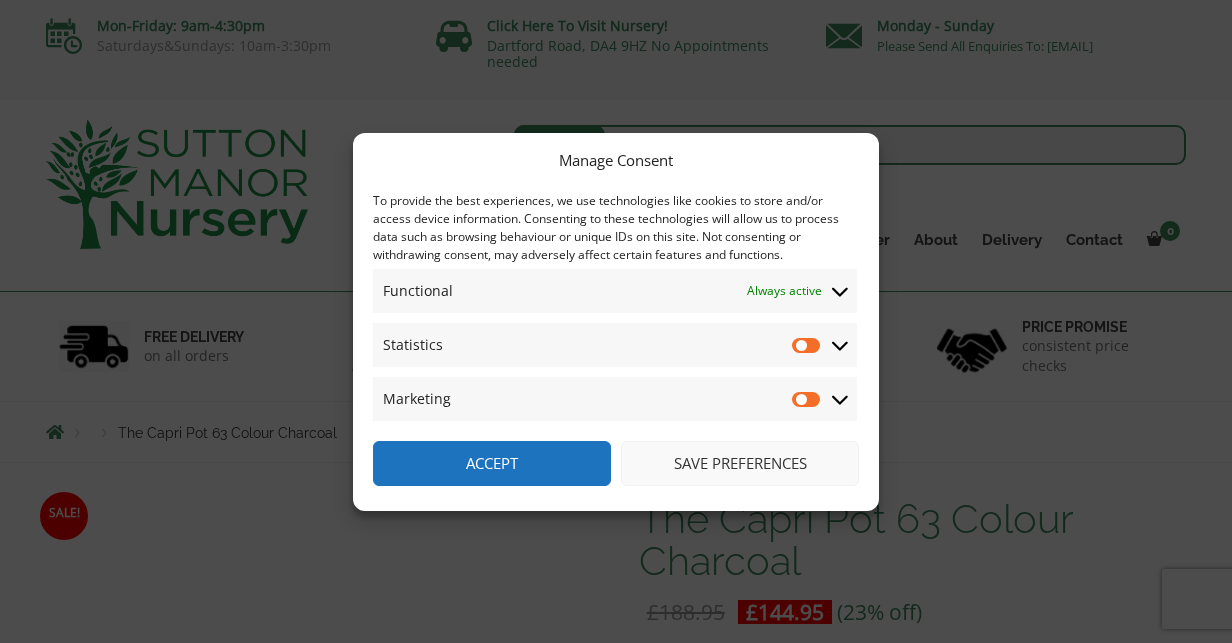 scroll, scrollTop: 0, scrollLeft: 0, axis: both 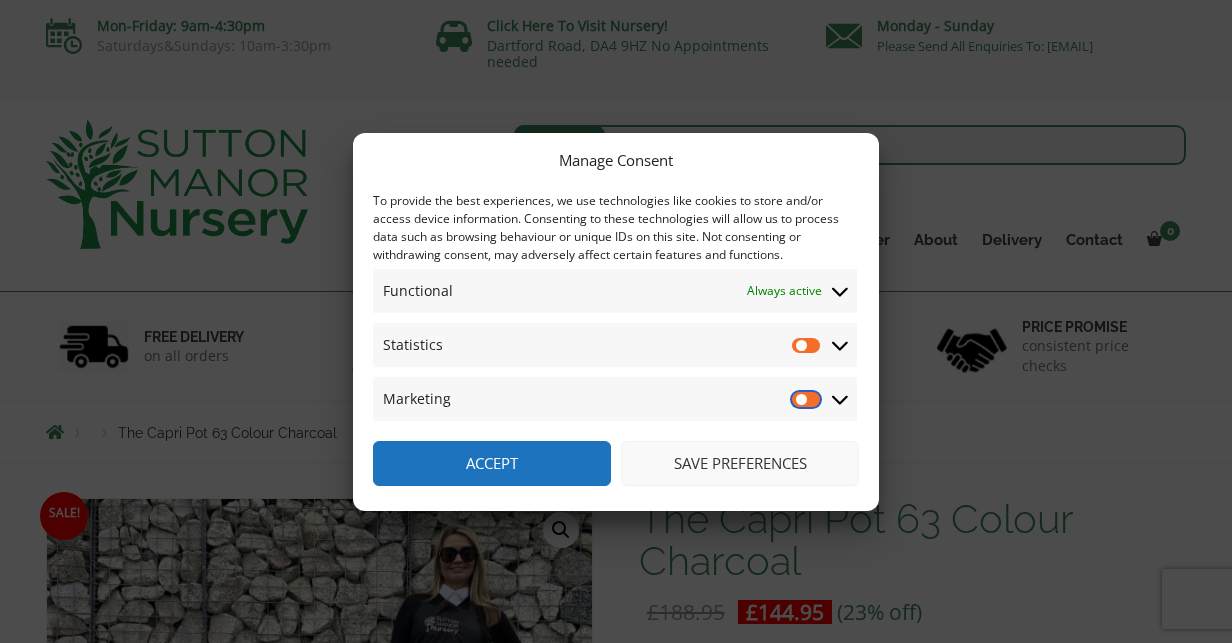 click on "Marketing" at bounding box center (807, 399) 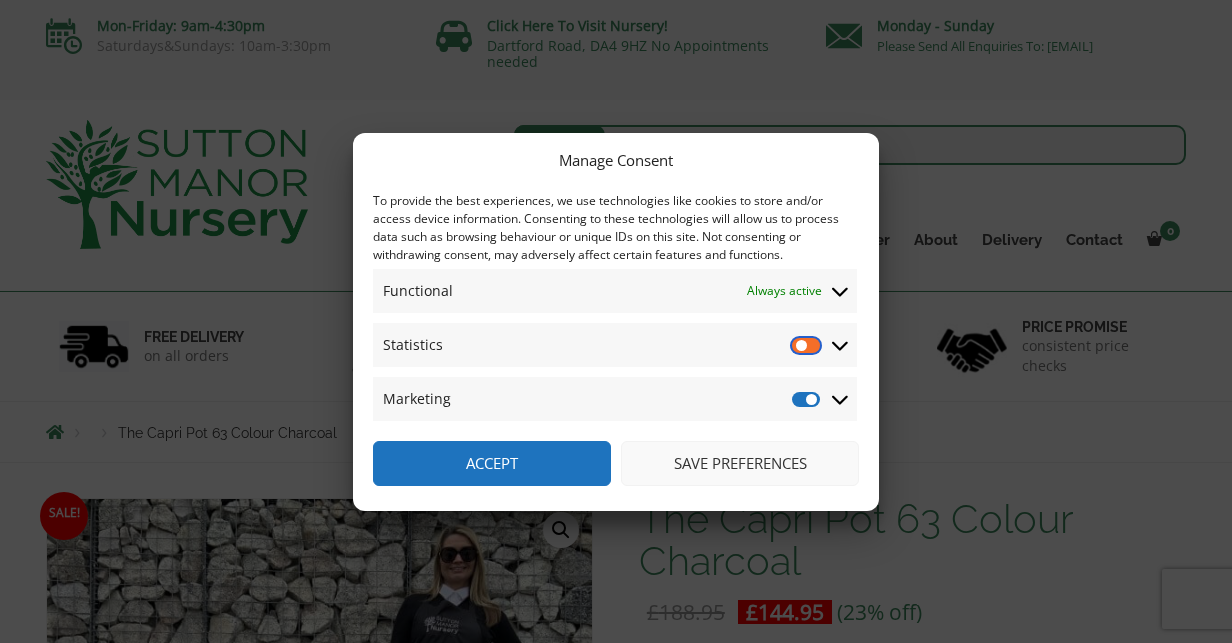 click on "Statistics" at bounding box center (807, 345) 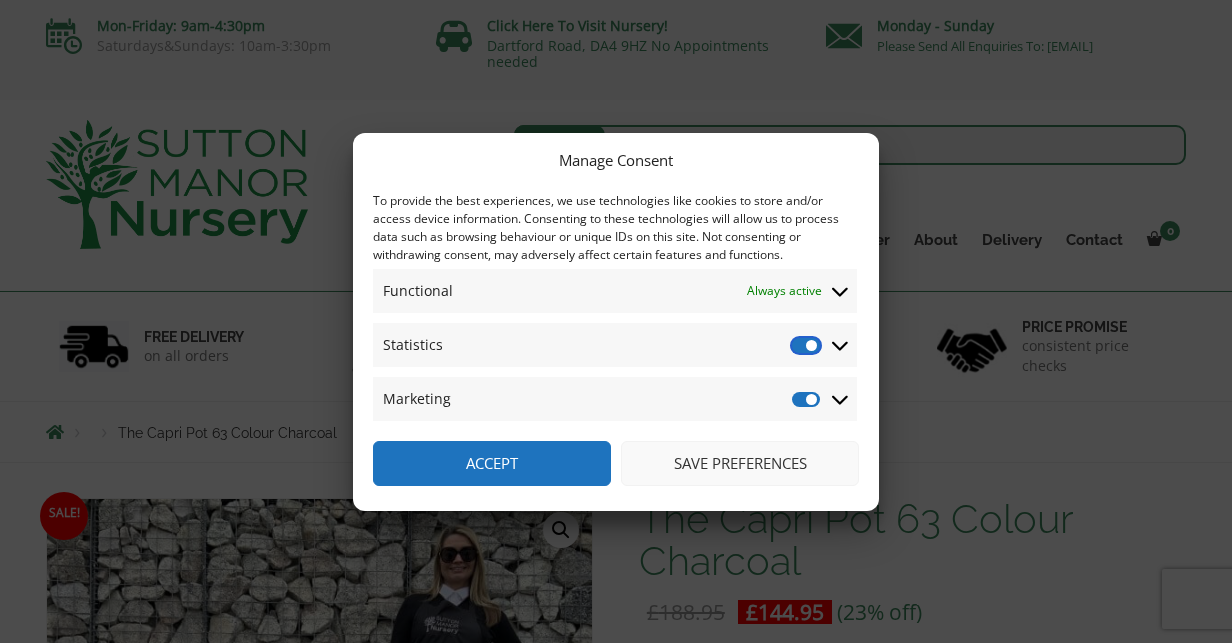 click on "Statistics" at bounding box center (807, 345) 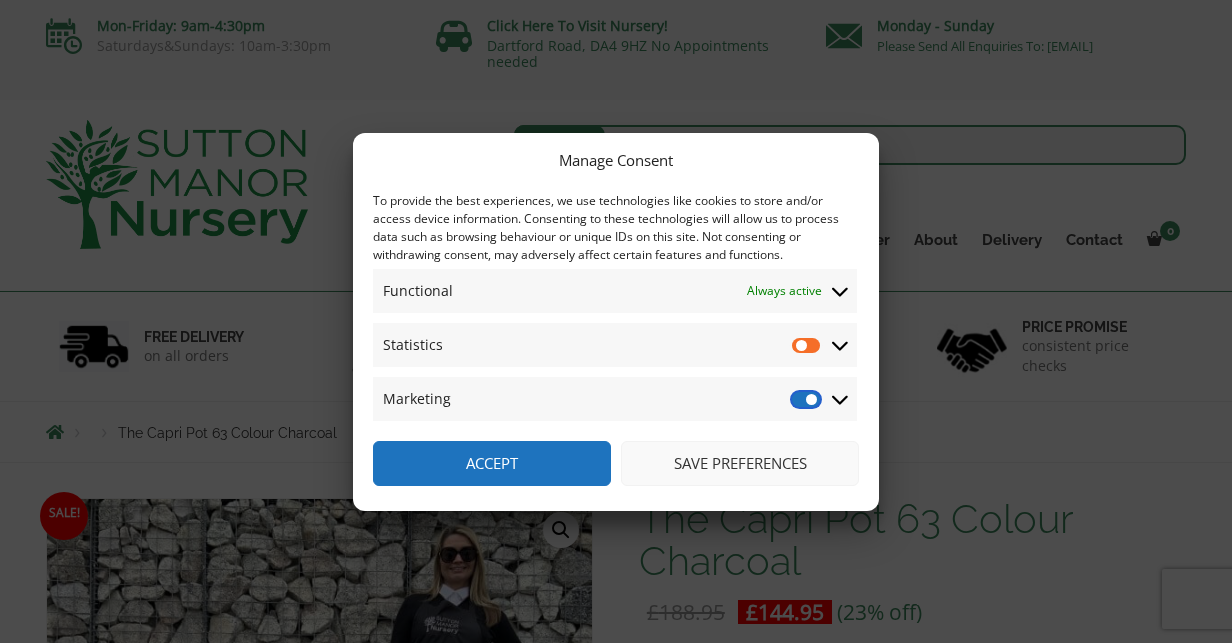 click on "Marketing" at bounding box center [807, 399] 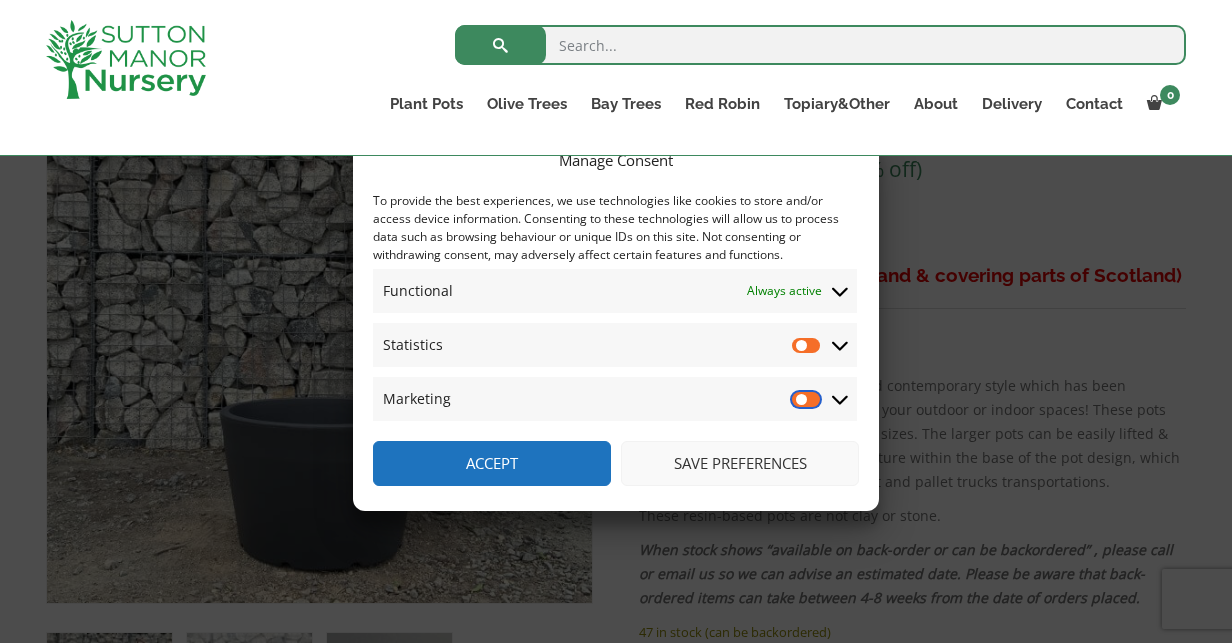 scroll, scrollTop: 413, scrollLeft: 0, axis: vertical 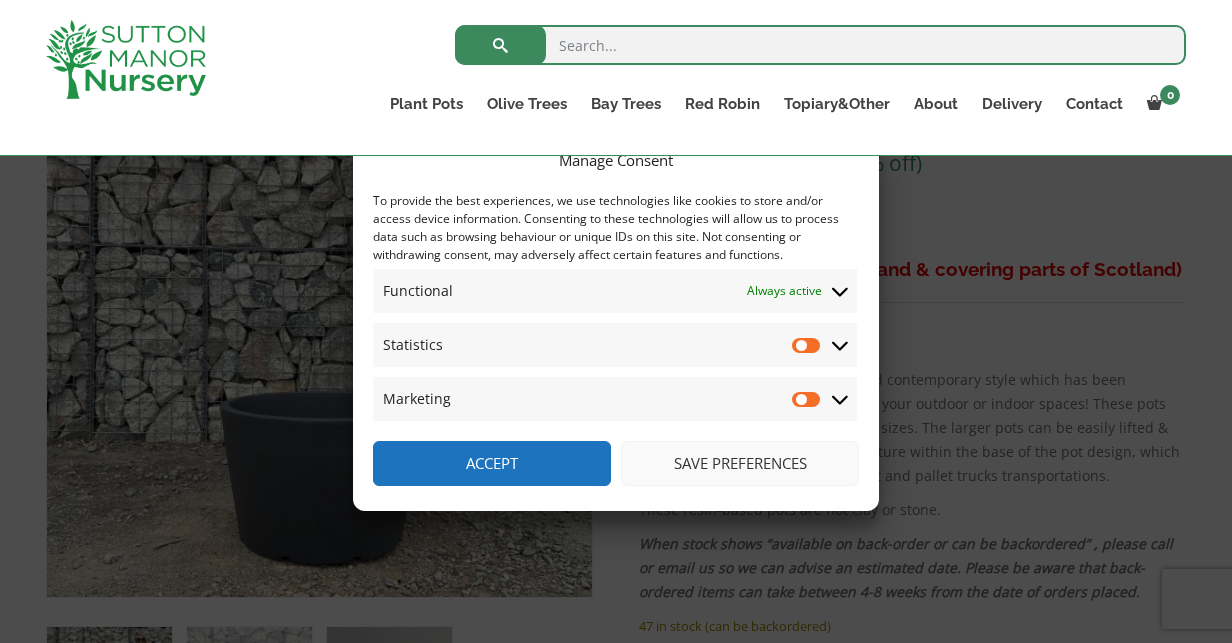 click on "Save preferences" at bounding box center [740, 463] 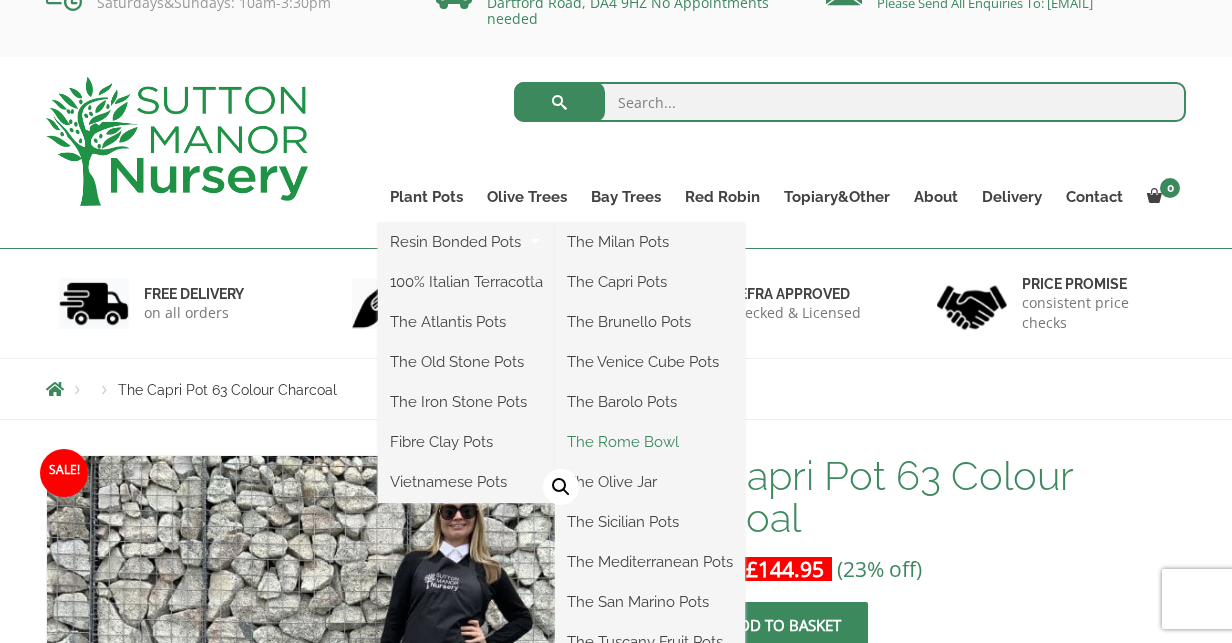 scroll, scrollTop: 0, scrollLeft: 0, axis: both 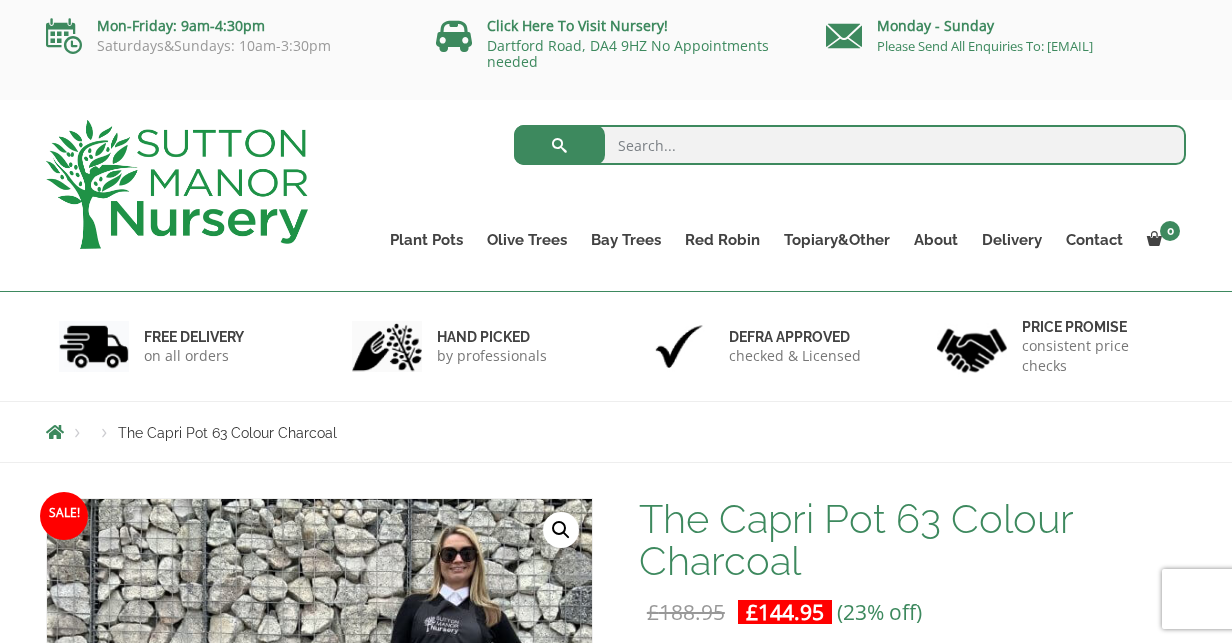 click at bounding box center (850, 145) 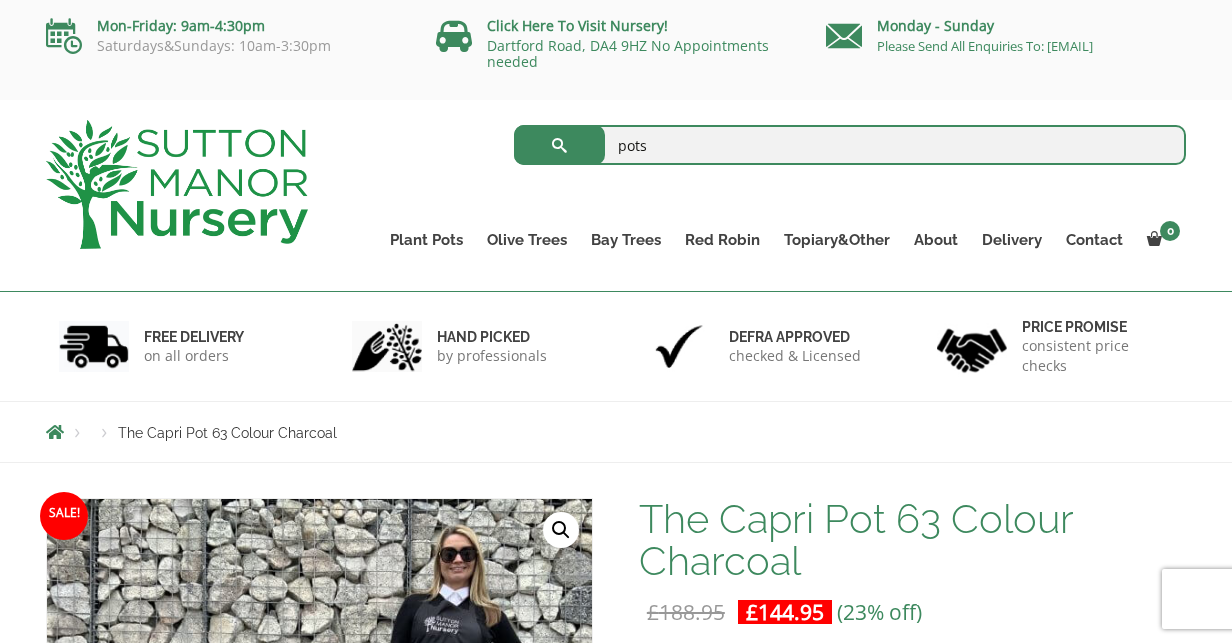 type on "pots" 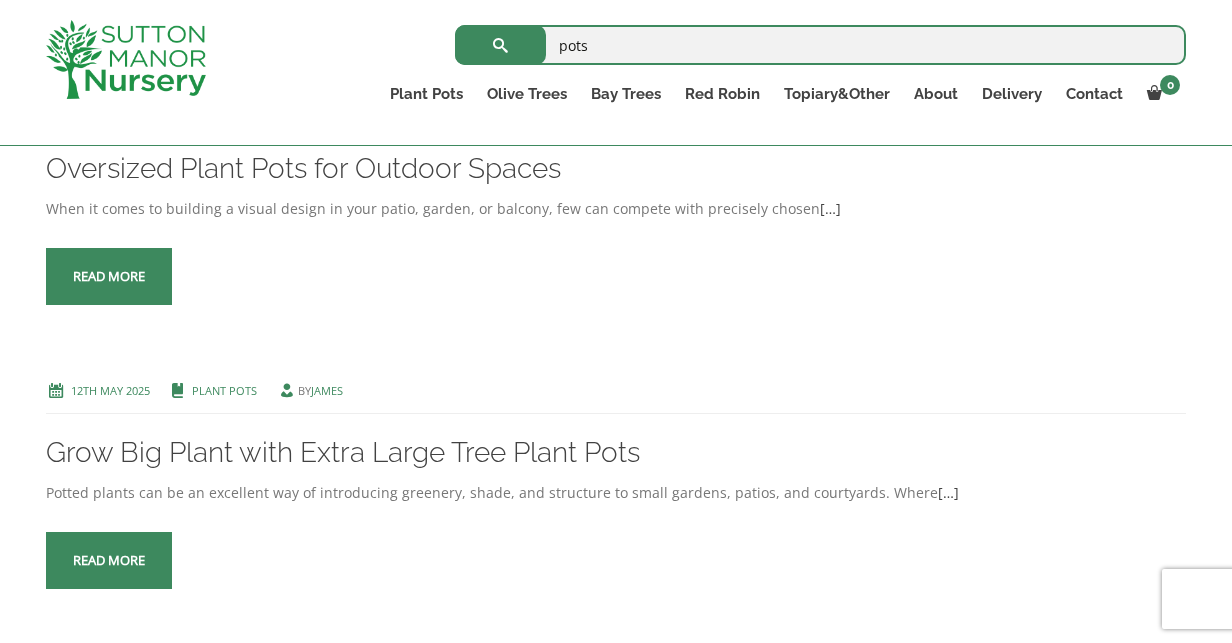 scroll, scrollTop: 3068, scrollLeft: 0, axis: vertical 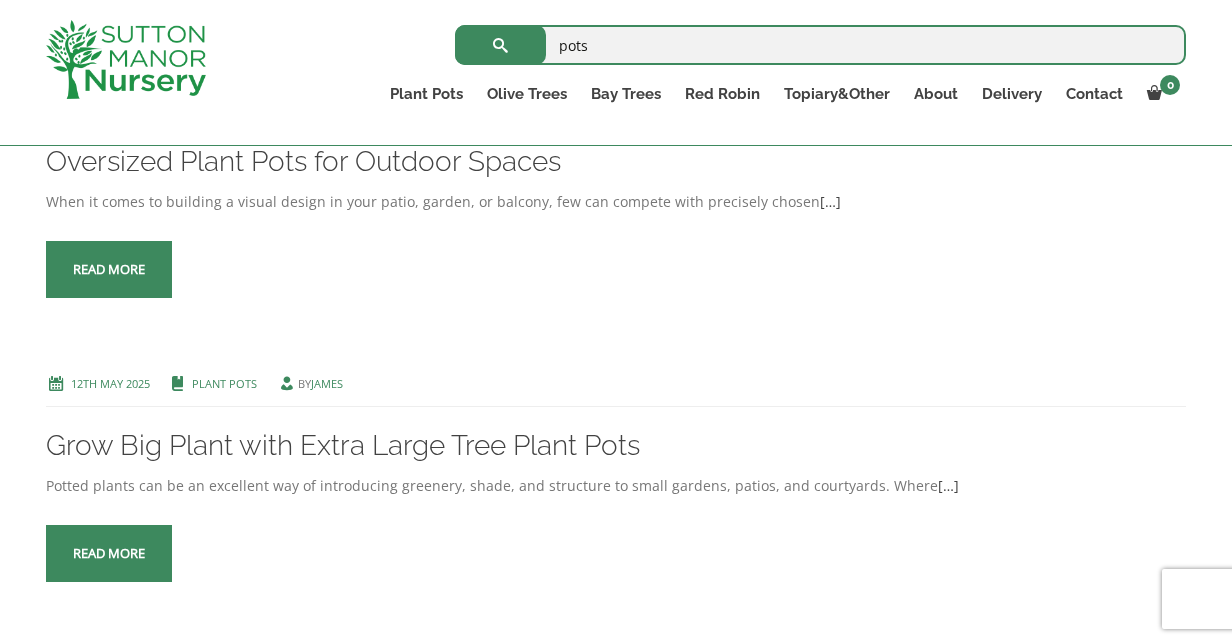 click on "Read more" at bounding box center [109, 553] 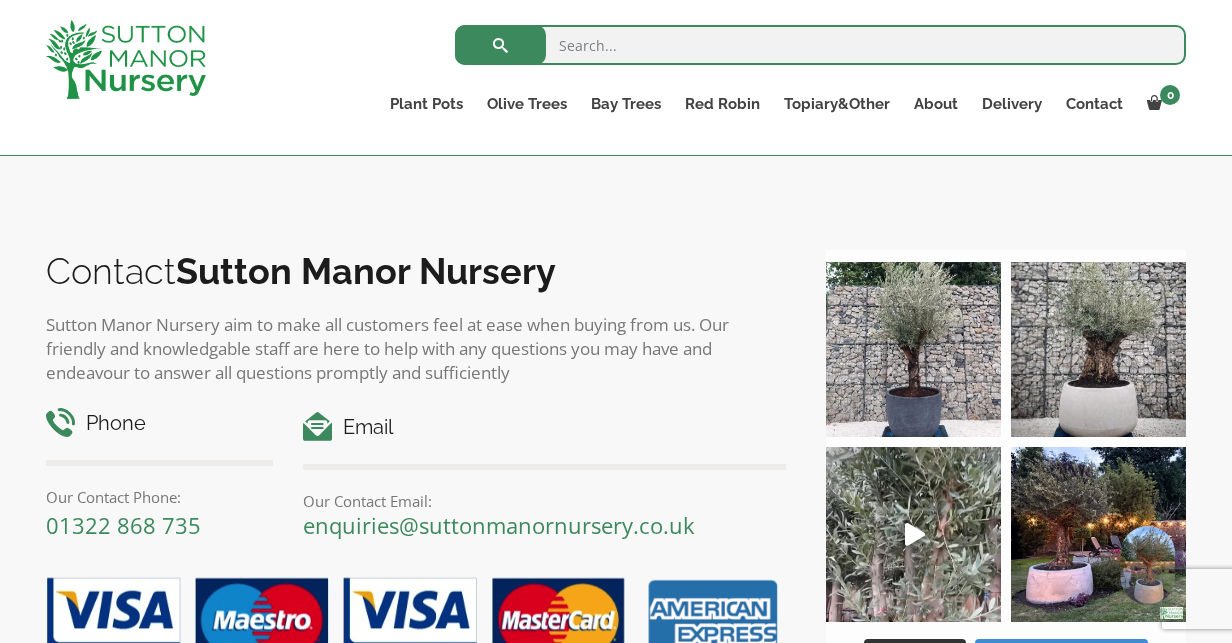 scroll, scrollTop: 1971, scrollLeft: 0, axis: vertical 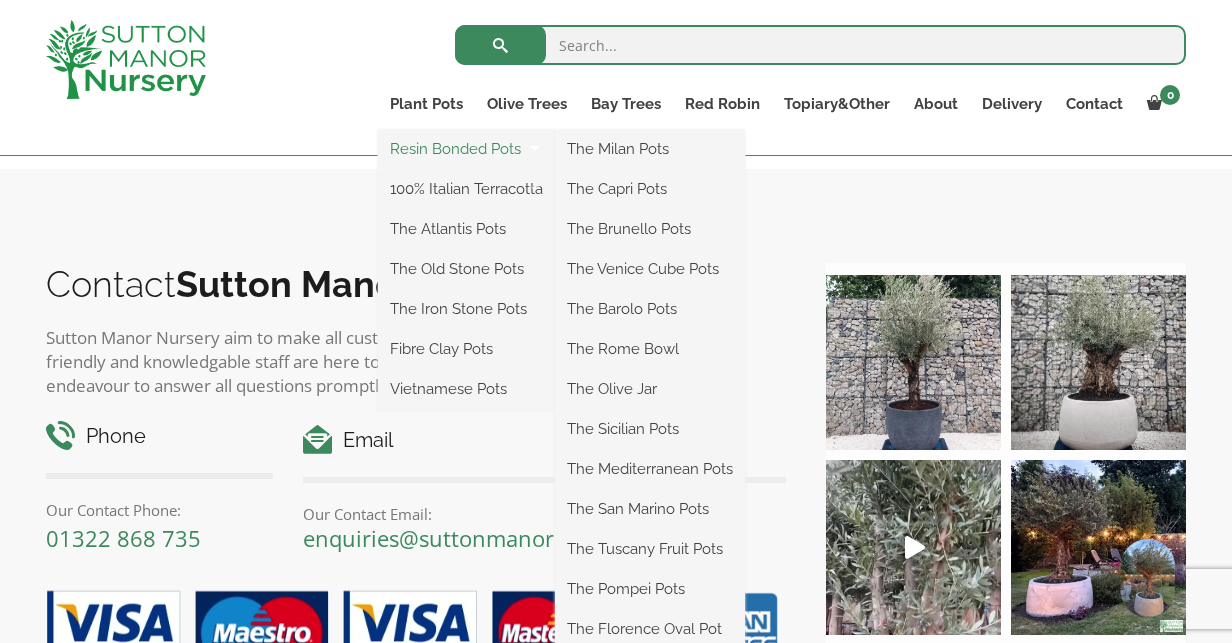 click on "Resin Bonded Pots" at bounding box center (466, 149) 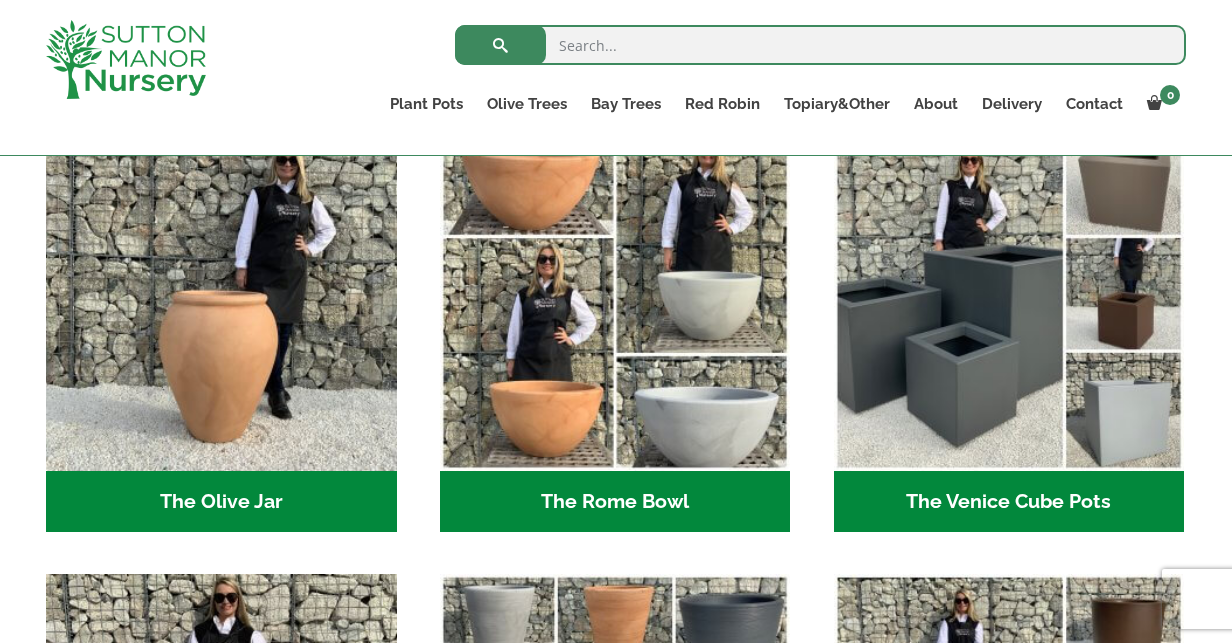 scroll, scrollTop: 1955, scrollLeft: 0, axis: vertical 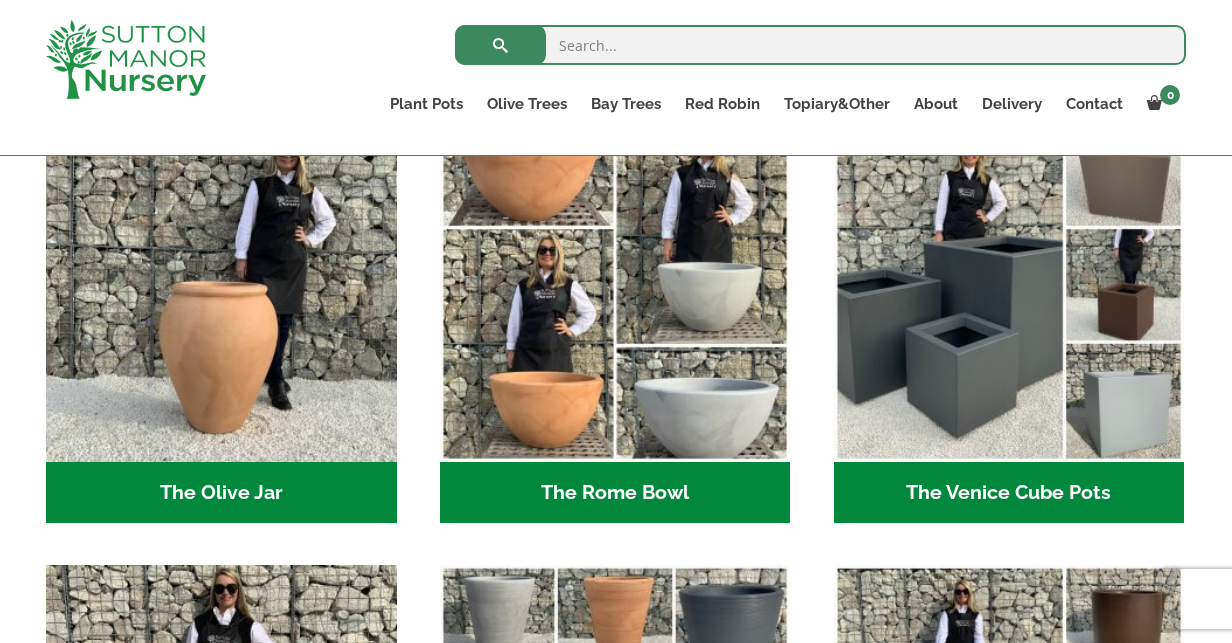 click on "The Rome Bowl  (3)" at bounding box center [615, 493] 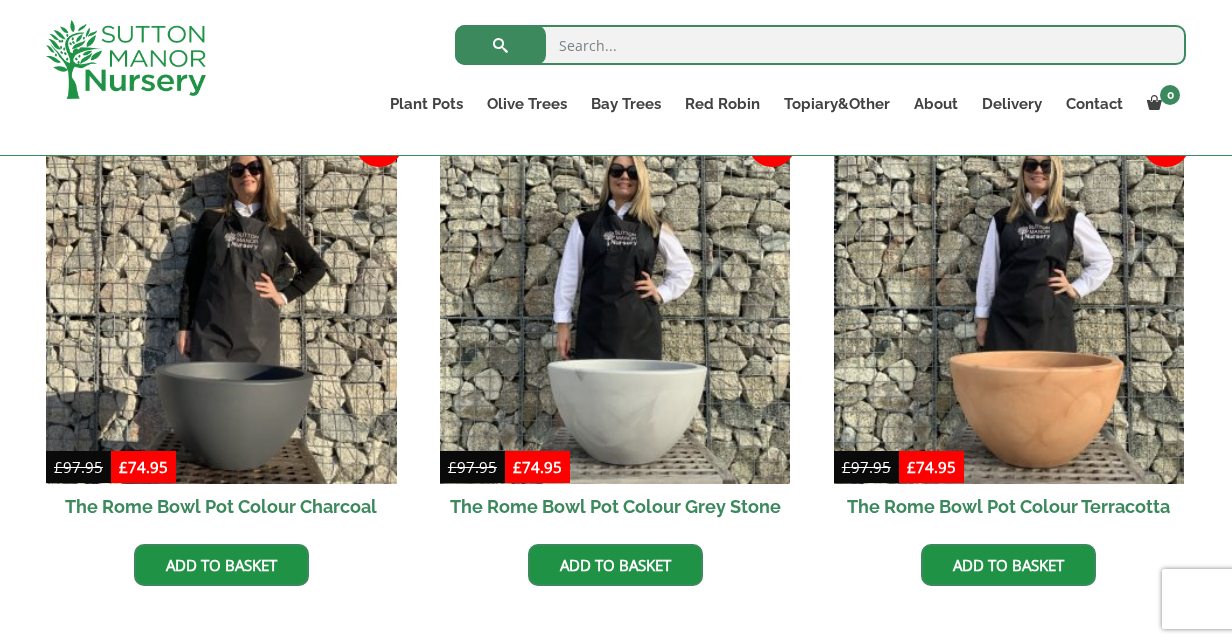 scroll, scrollTop: 546, scrollLeft: 0, axis: vertical 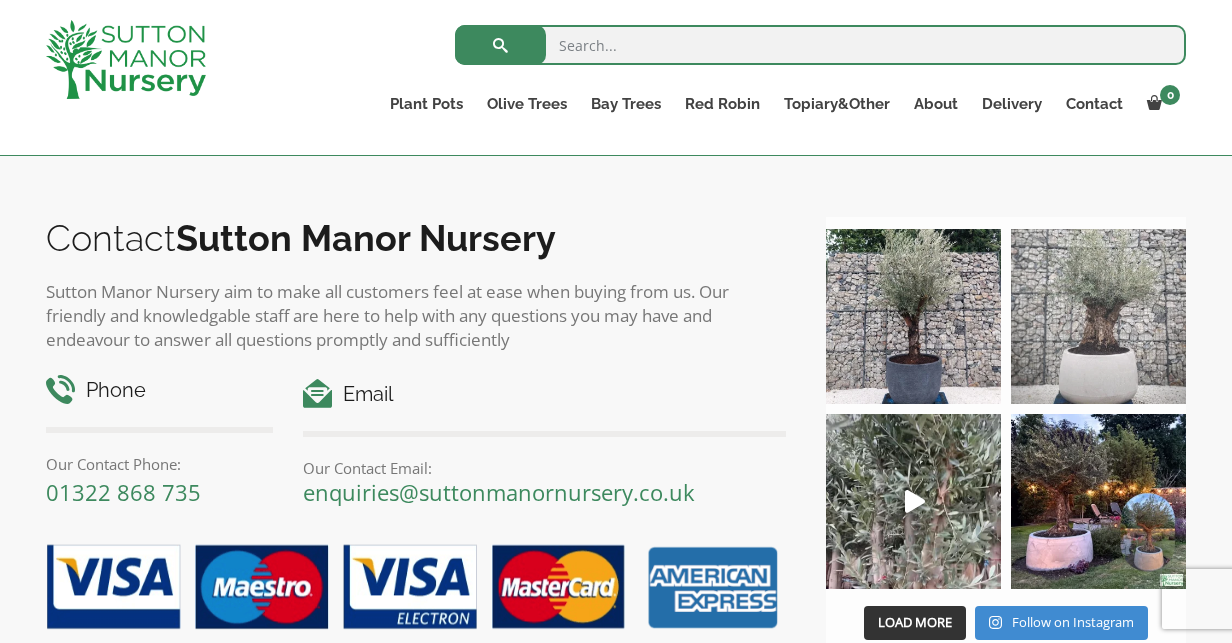 click at bounding box center [1098, 316] 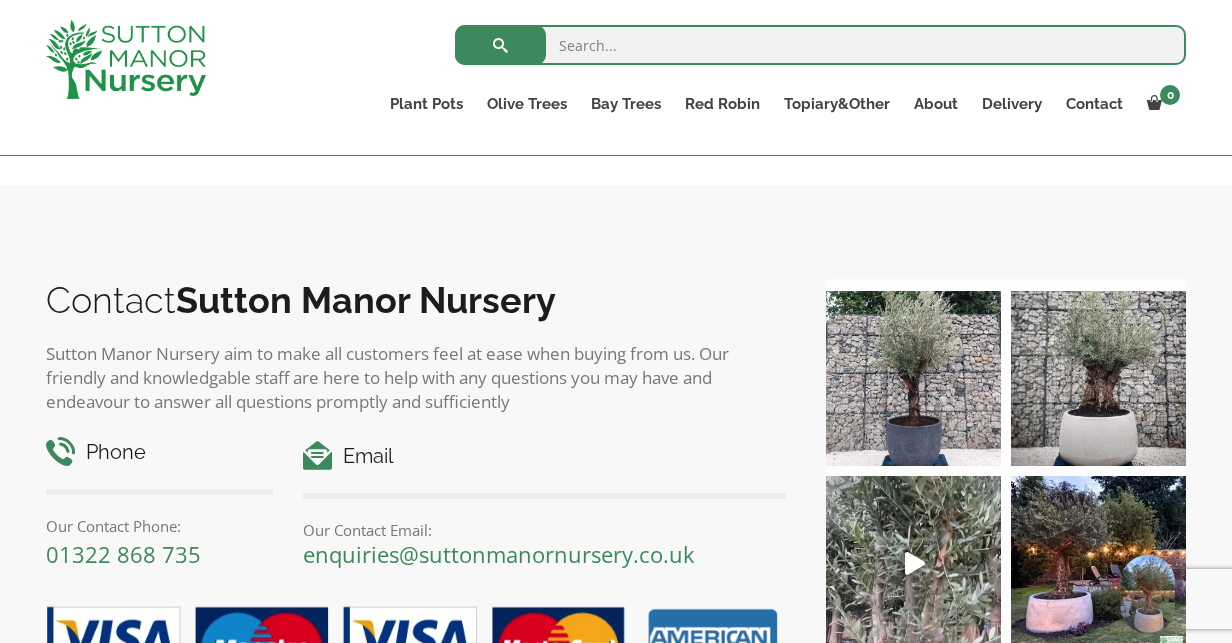 scroll, scrollTop: 3259, scrollLeft: 0, axis: vertical 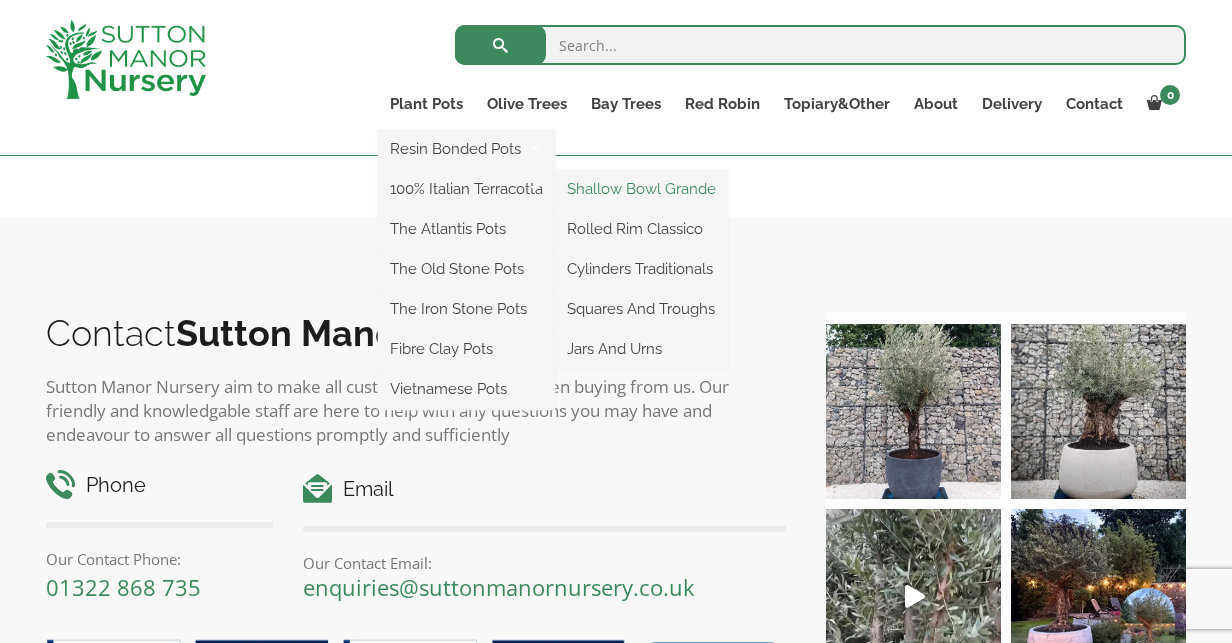 click on "Shallow Bowl Grande" at bounding box center (641, 189) 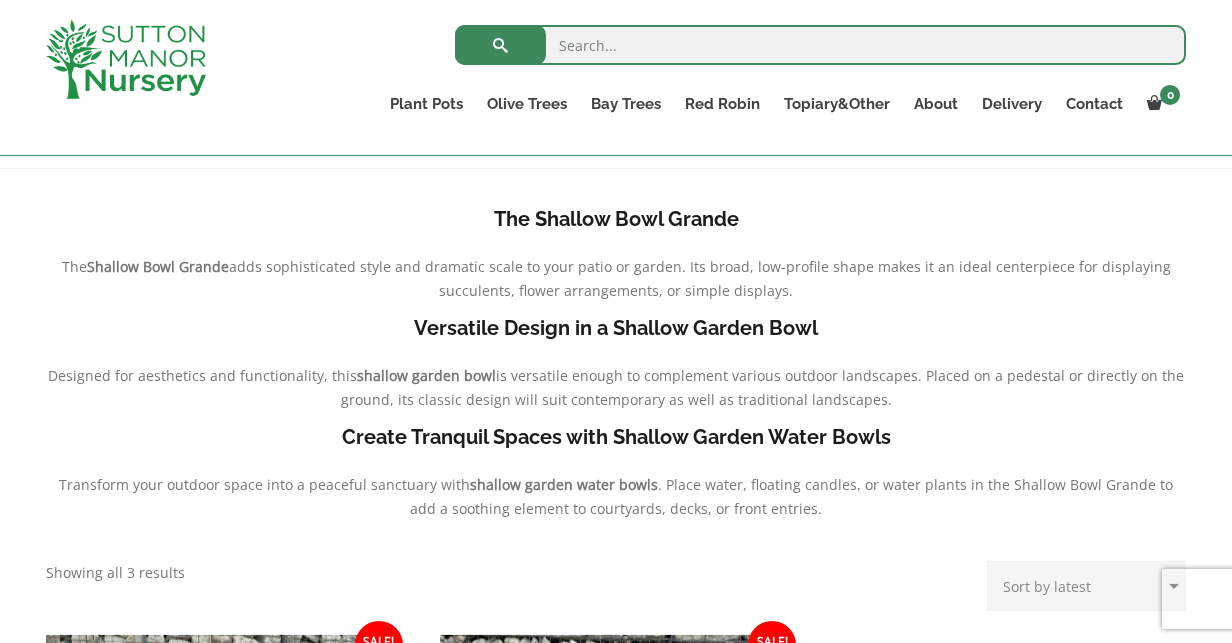 scroll, scrollTop: 0, scrollLeft: 0, axis: both 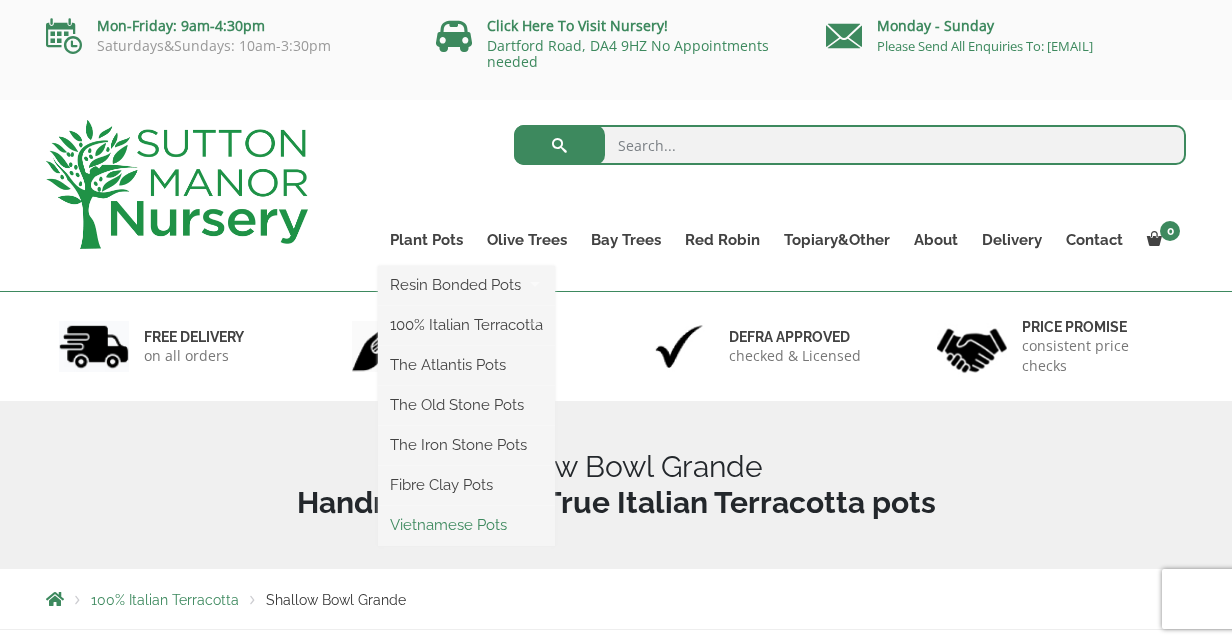 click on "Vietnamese Pots" at bounding box center (466, 525) 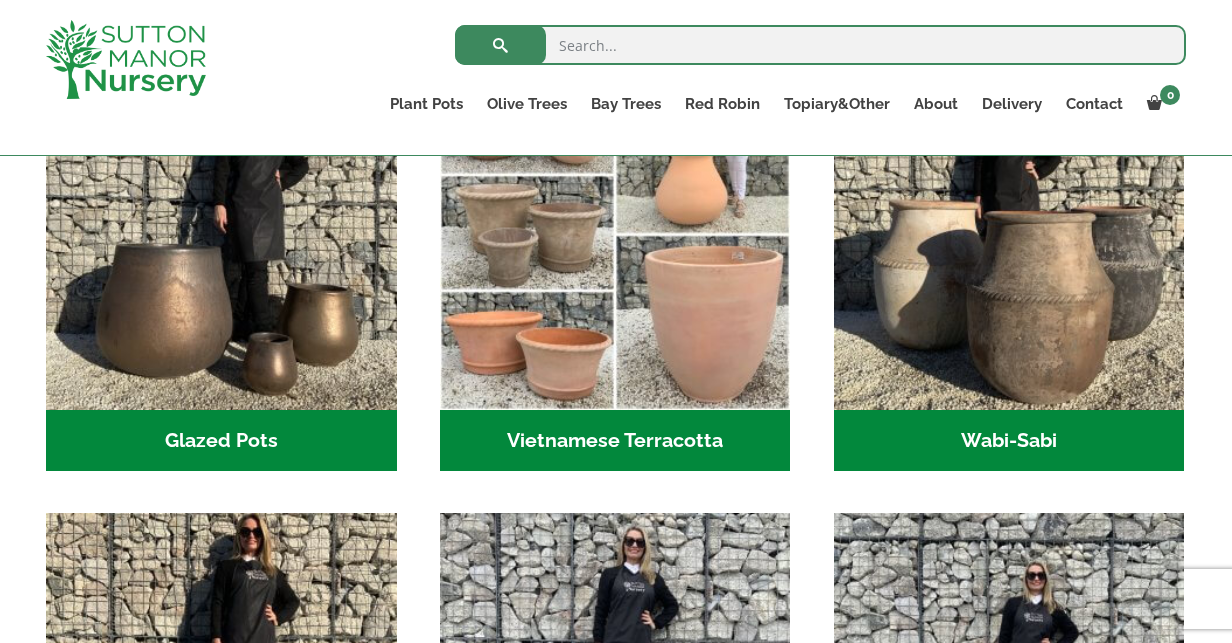 scroll, scrollTop: 0, scrollLeft: 0, axis: both 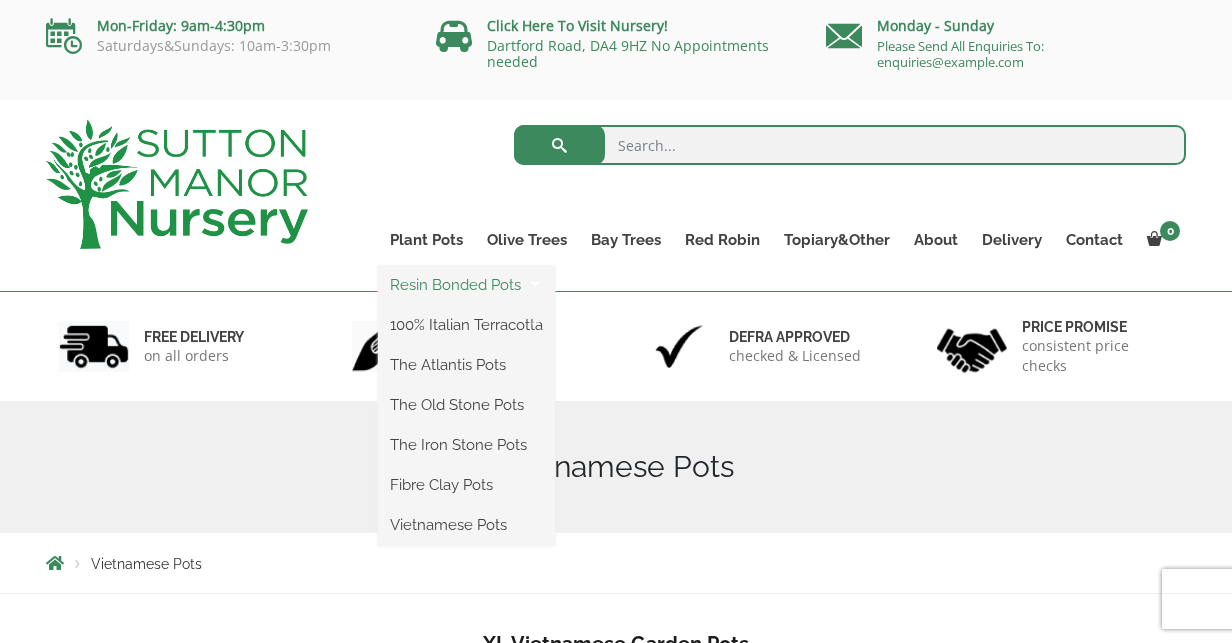 click on "Resin Bonded Pots" at bounding box center [466, 285] 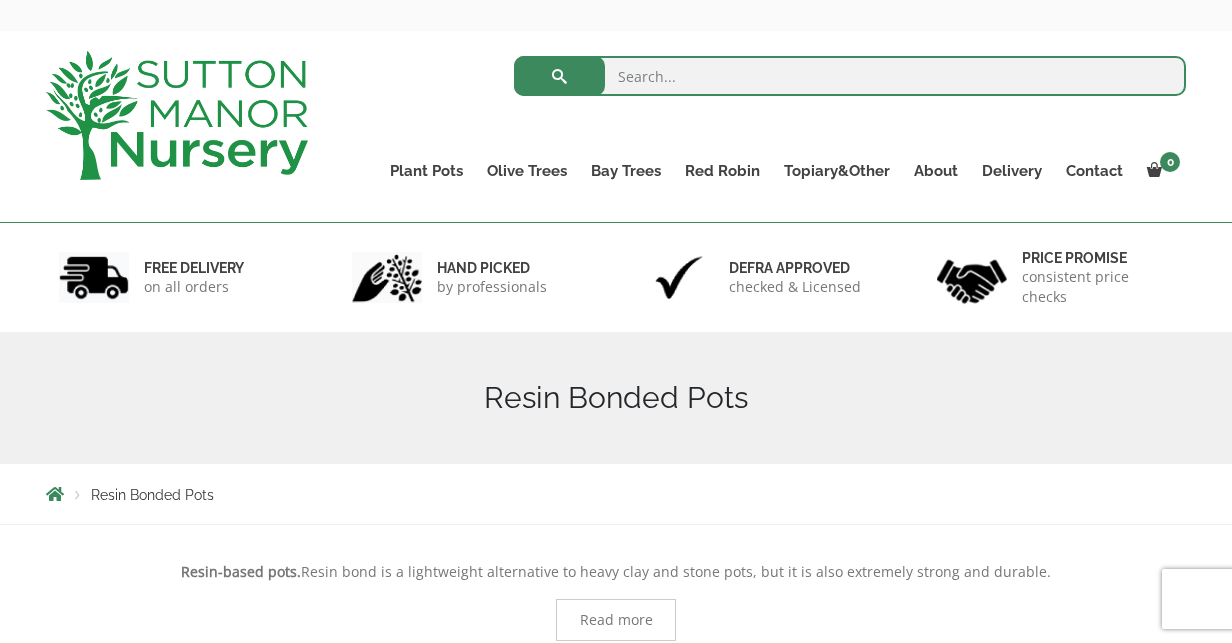 scroll, scrollTop: 19, scrollLeft: 0, axis: vertical 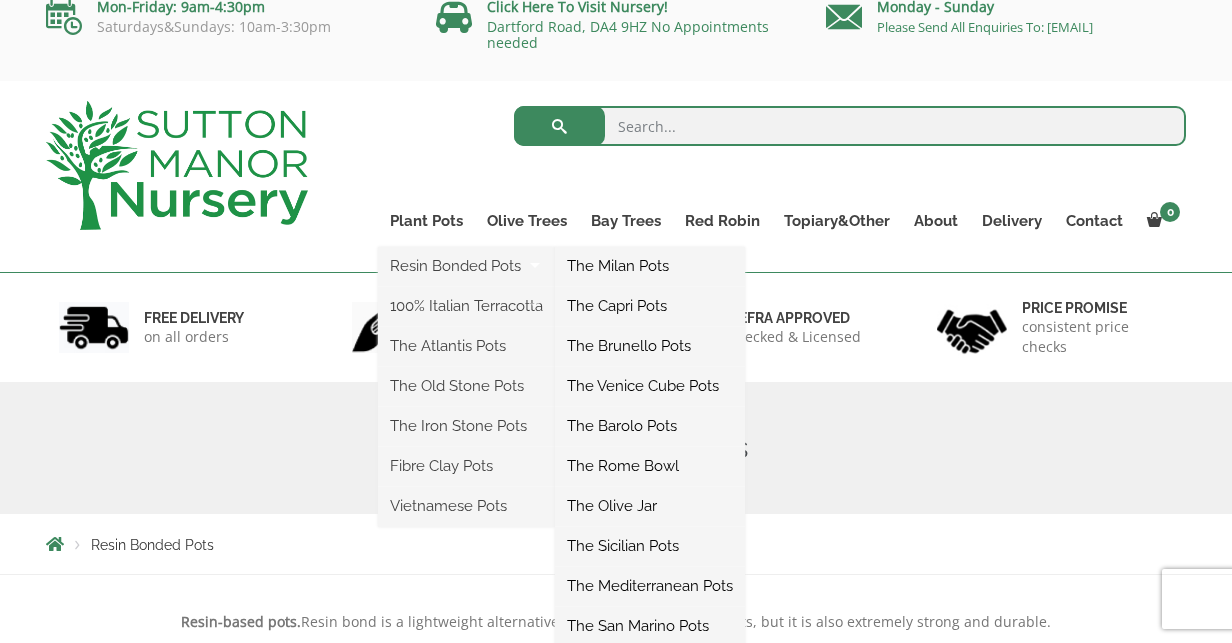 click on "The Barolo Pots" at bounding box center [650, 426] 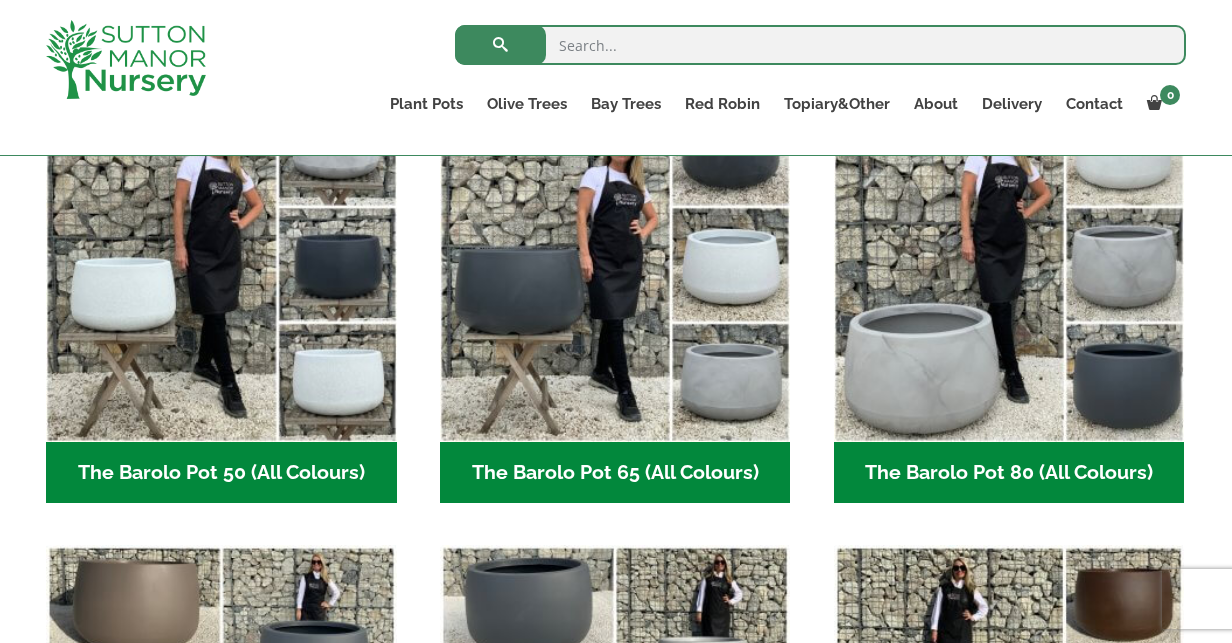 scroll, scrollTop: 585, scrollLeft: 0, axis: vertical 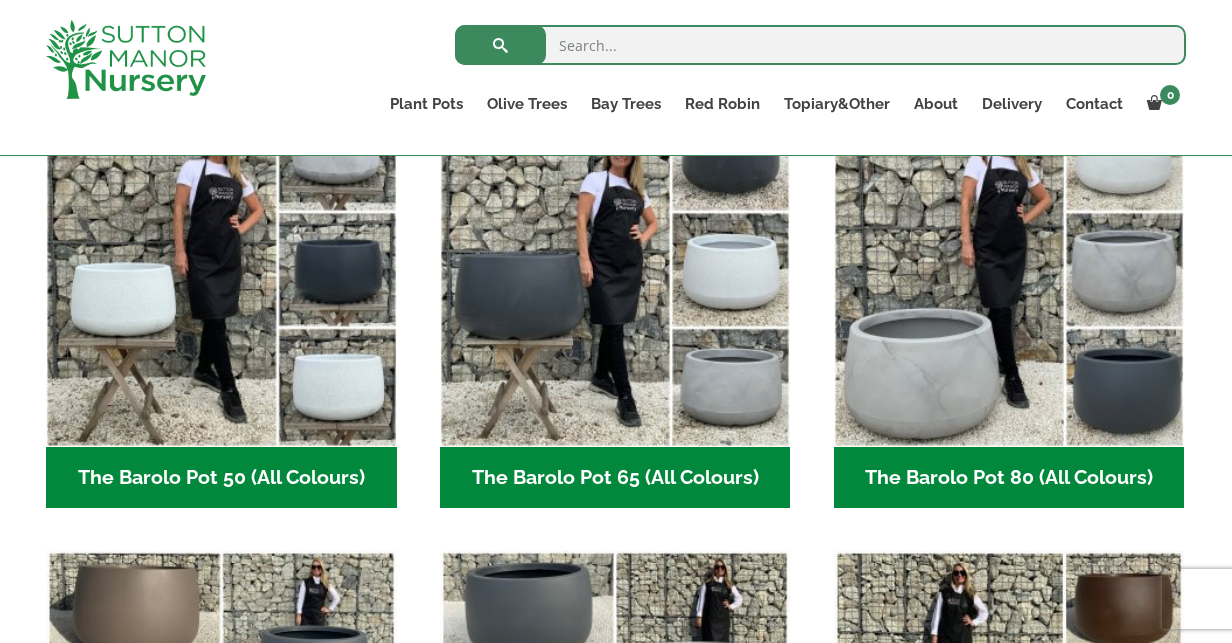 click on "The Barolo Pot 80 (All Colours)  (6)" at bounding box center [1009, 478] 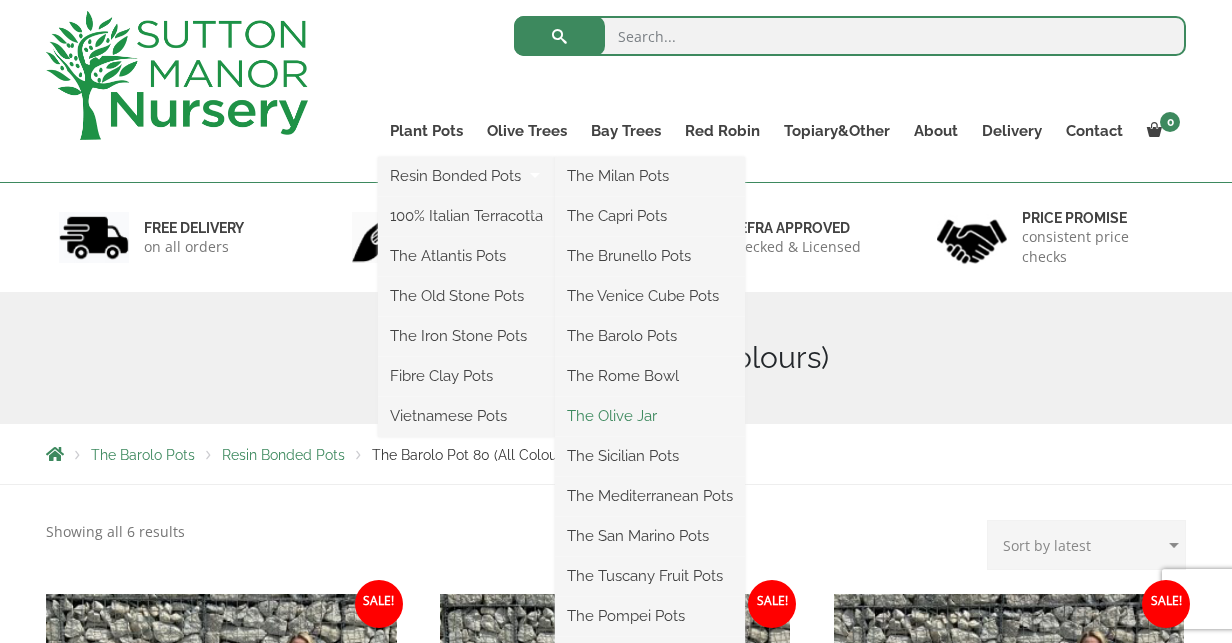 scroll, scrollTop: 122, scrollLeft: 0, axis: vertical 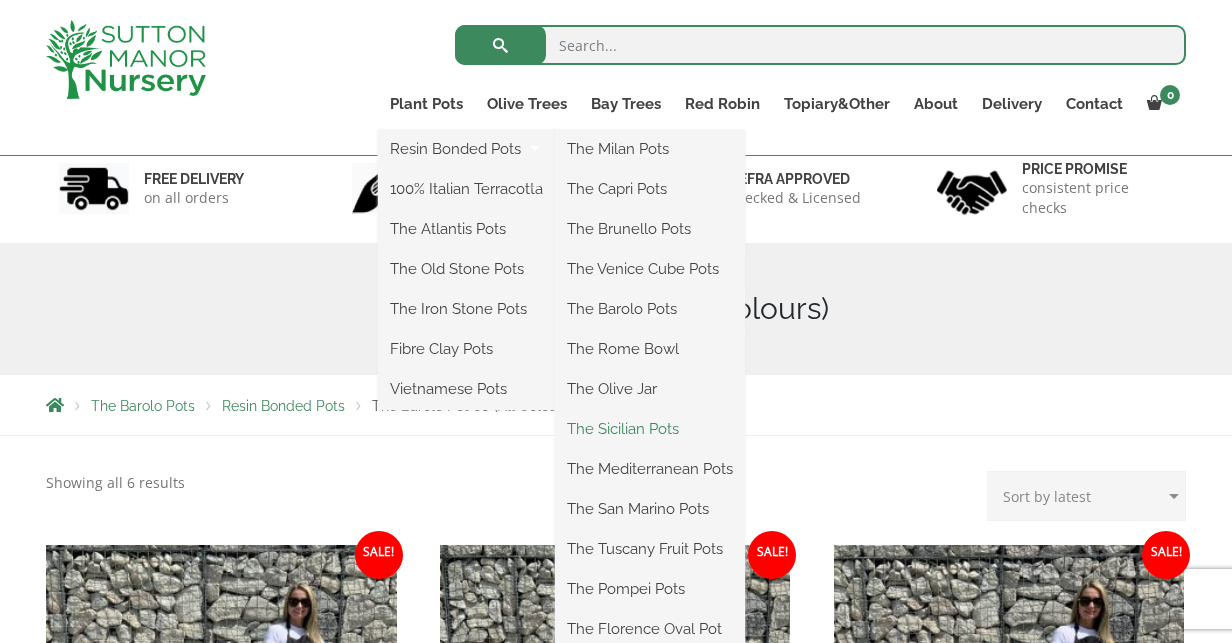 click on "The Sicilian Pots" at bounding box center [650, 429] 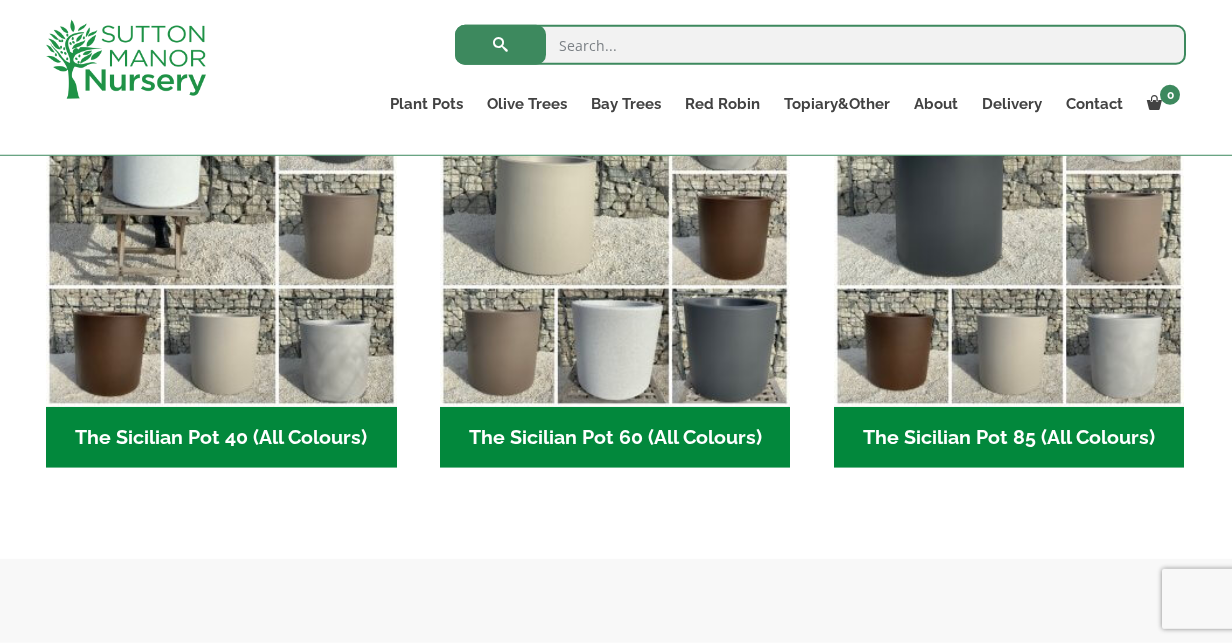 scroll, scrollTop: 338, scrollLeft: 0, axis: vertical 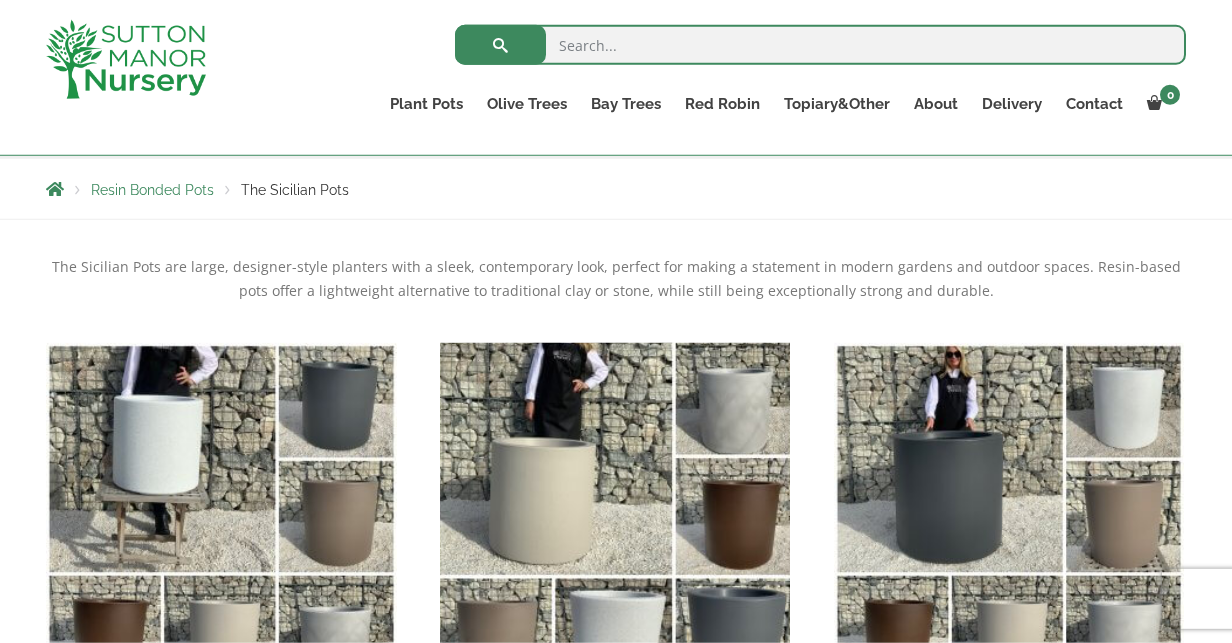 click at bounding box center (615, 518) 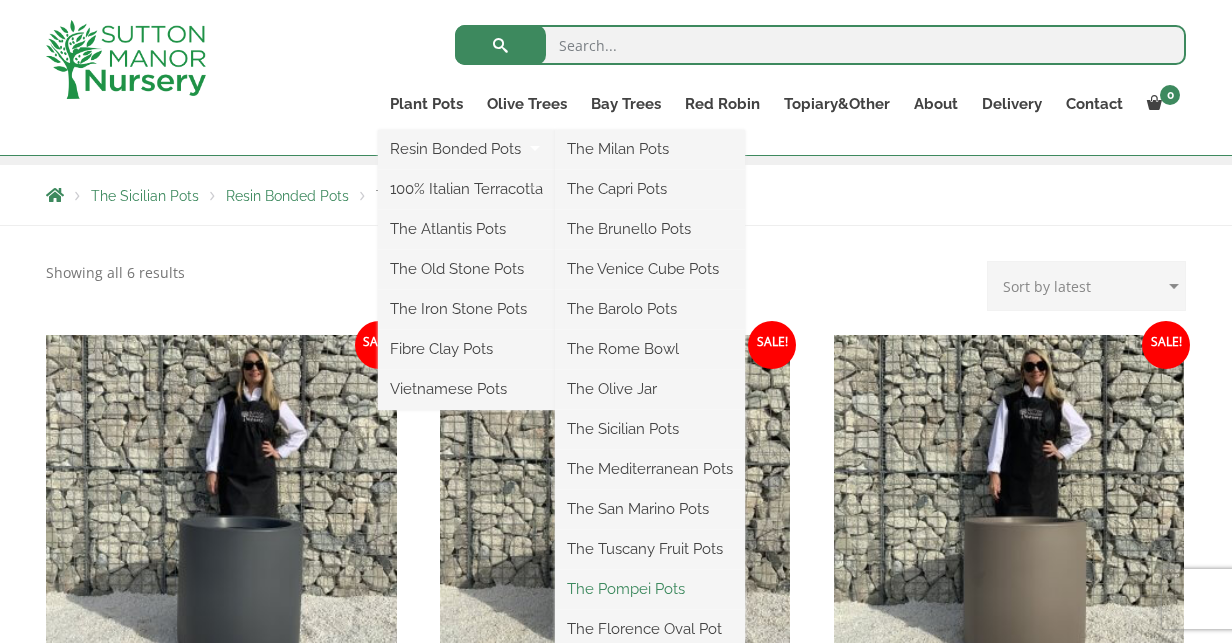scroll, scrollTop: 334, scrollLeft: 0, axis: vertical 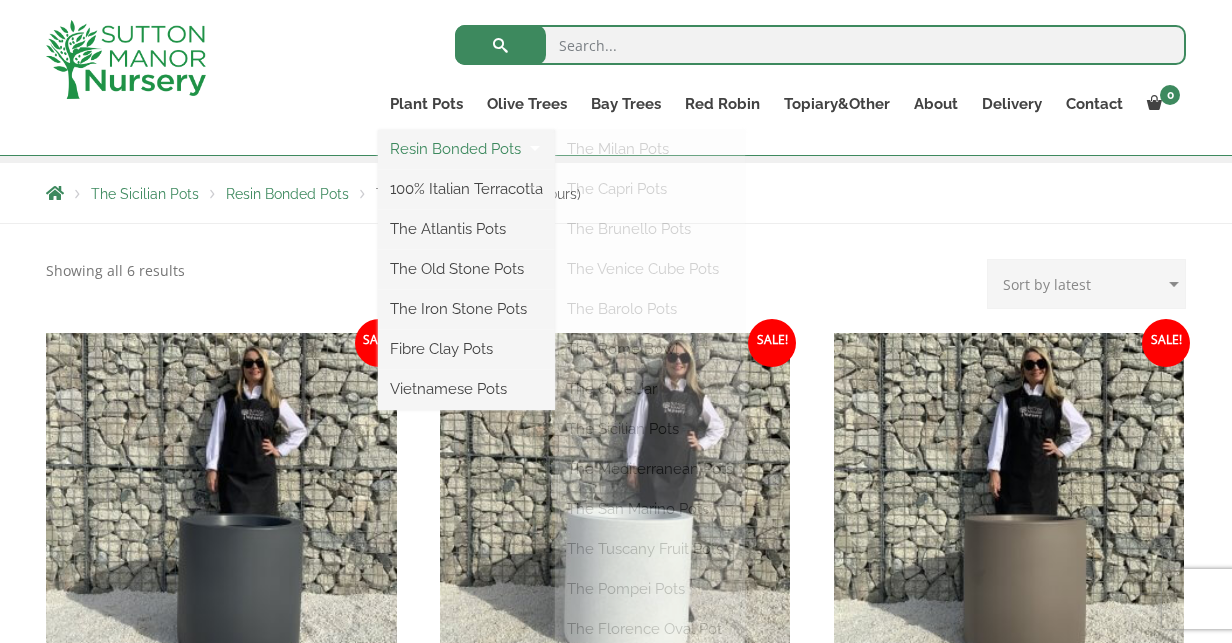 click on "Resin Bonded Pots" at bounding box center (466, 149) 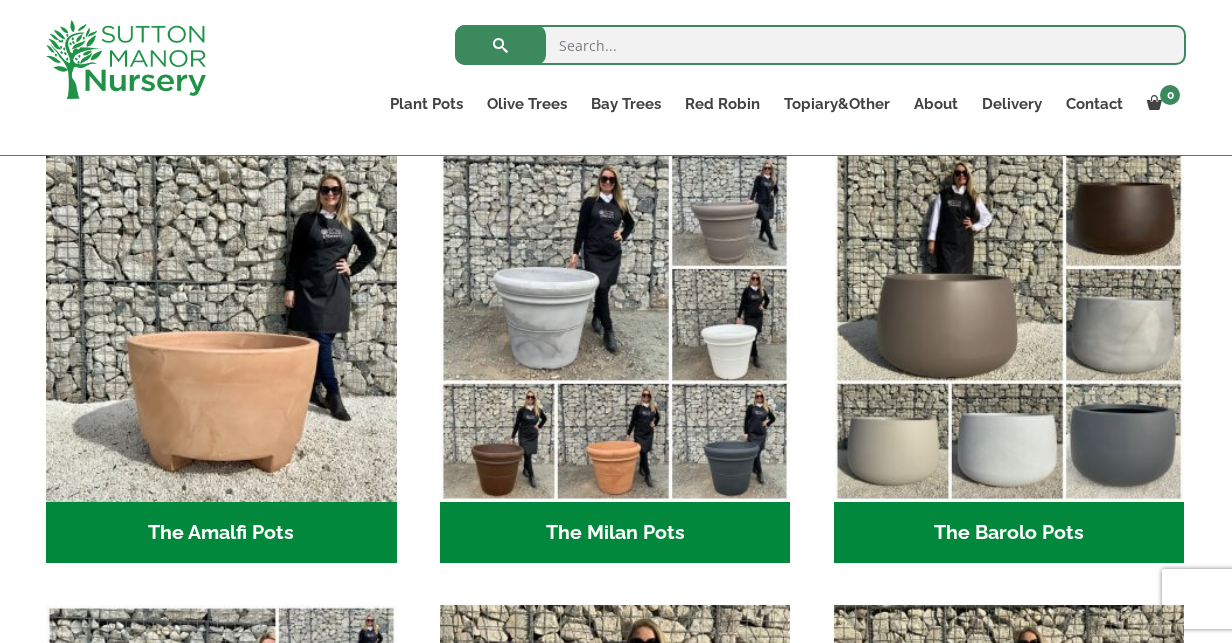 scroll, scrollTop: 565, scrollLeft: 0, axis: vertical 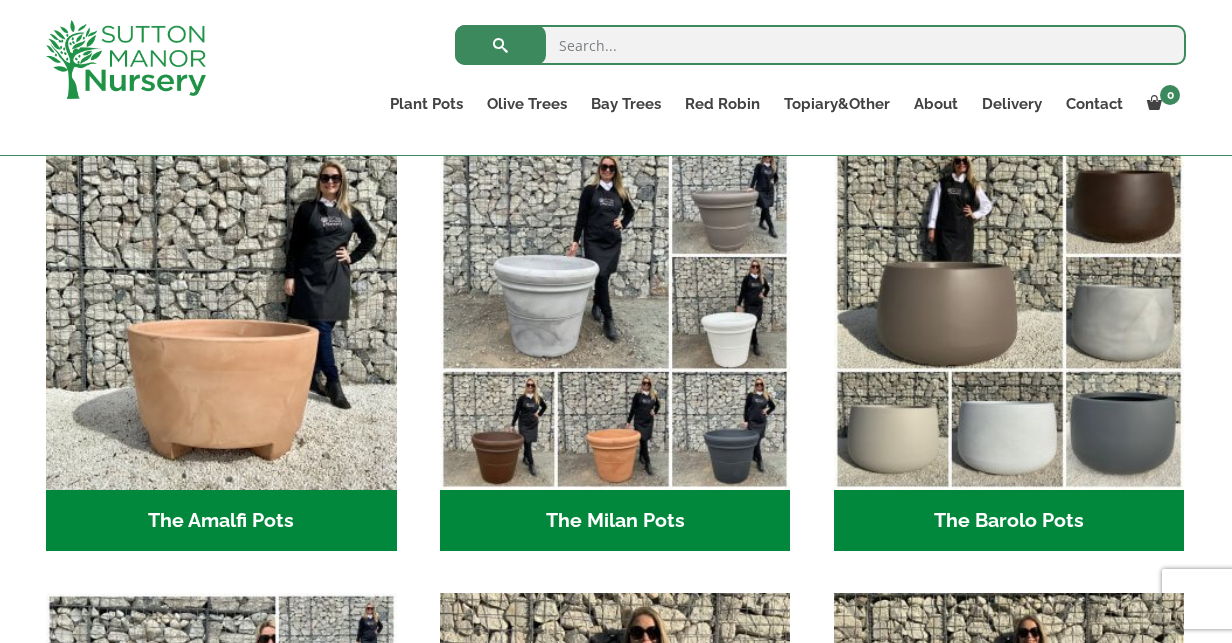 click on "The Amalfi Pots  (3)" at bounding box center [221, 521] 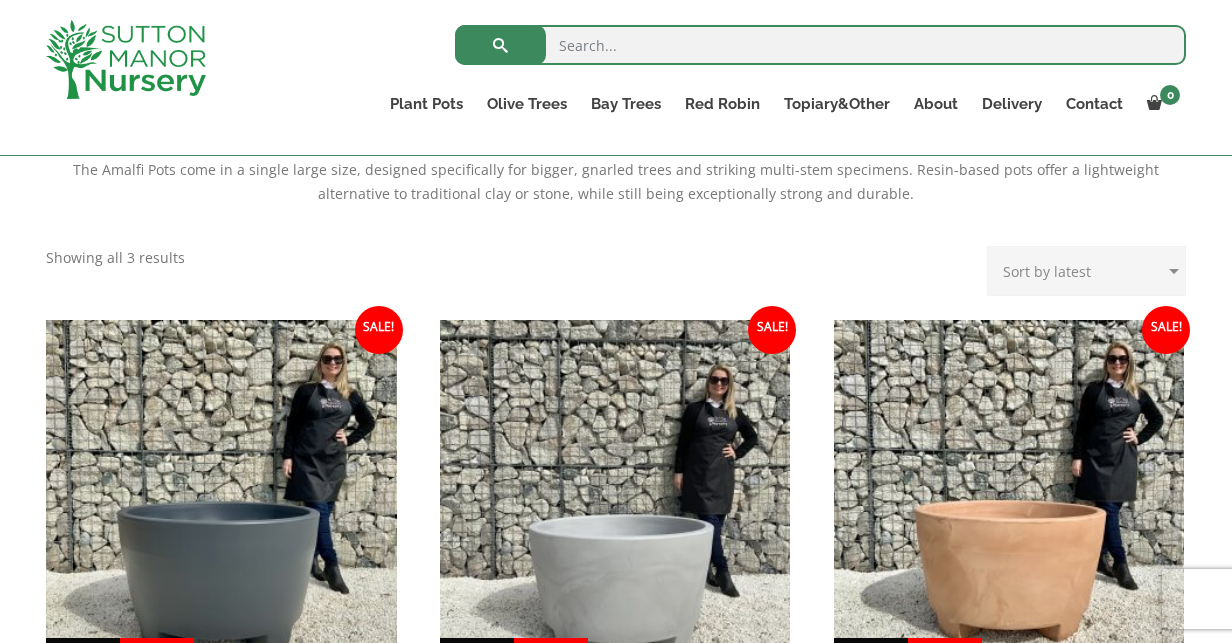 scroll, scrollTop: 342, scrollLeft: 0, axis: vertical 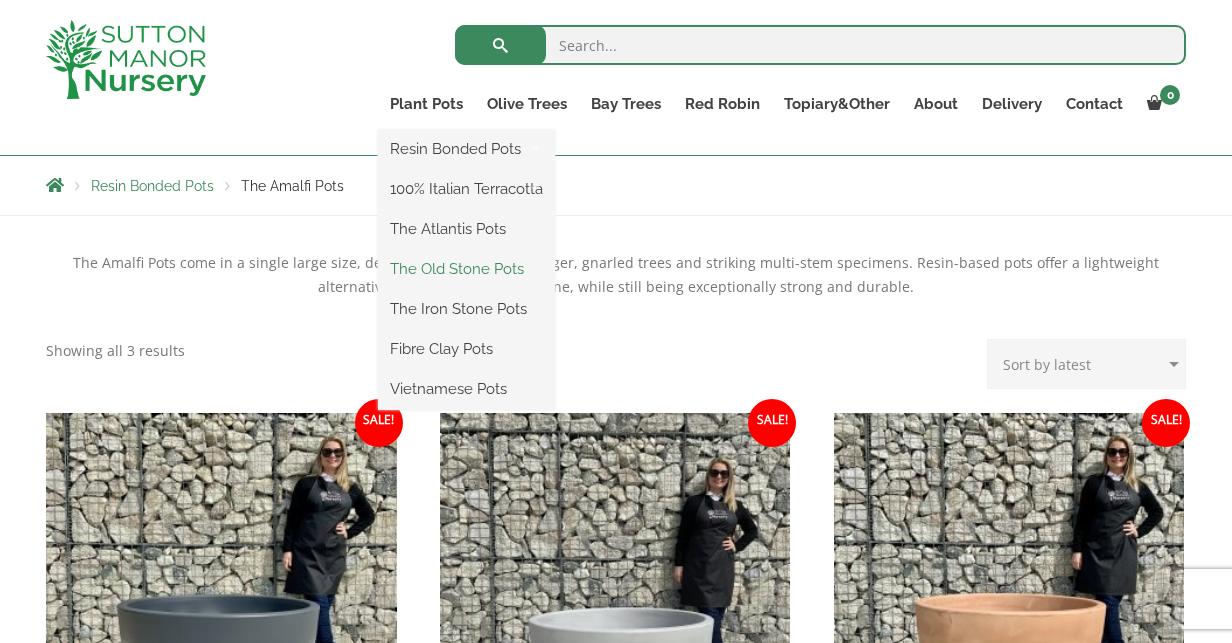 click on "The Old Stone Pots" at bounding box center (466, 269) 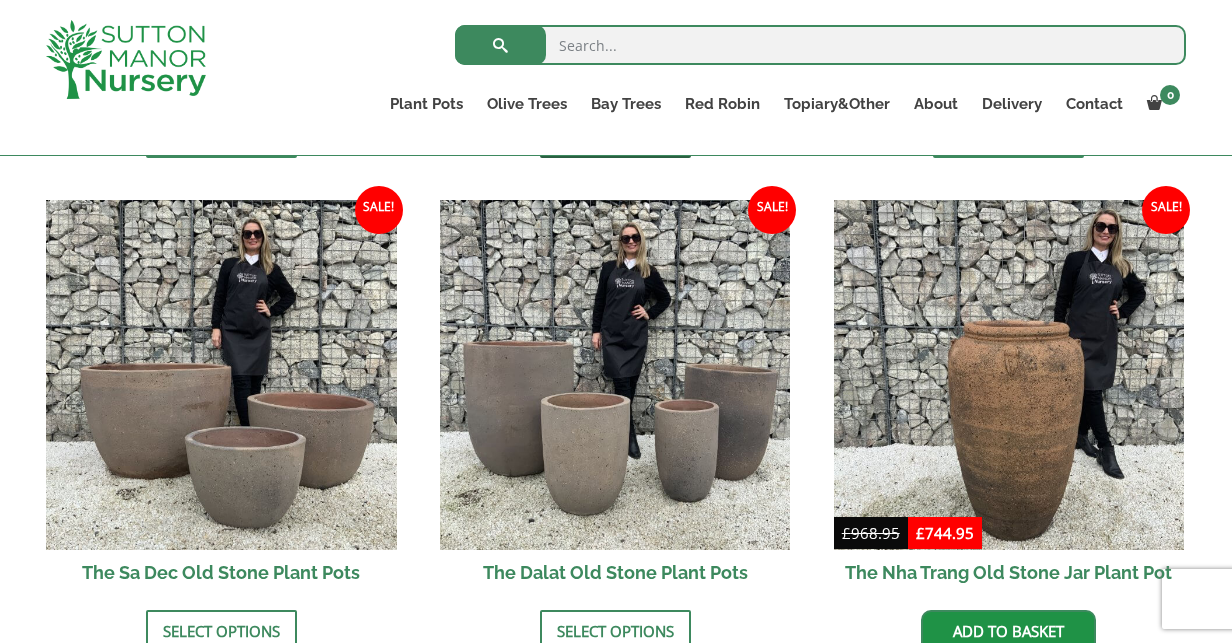 scroll, scrollTop: 1246, scrollLeft: 0, axis: vertical 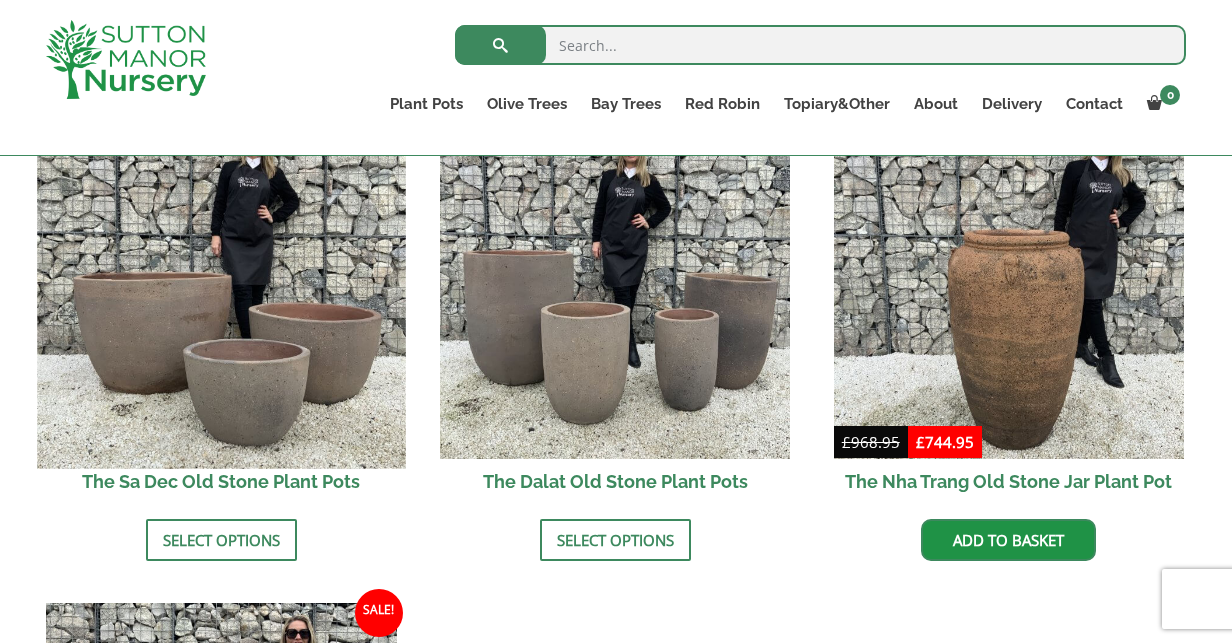 click at bounding box center (221, 284) 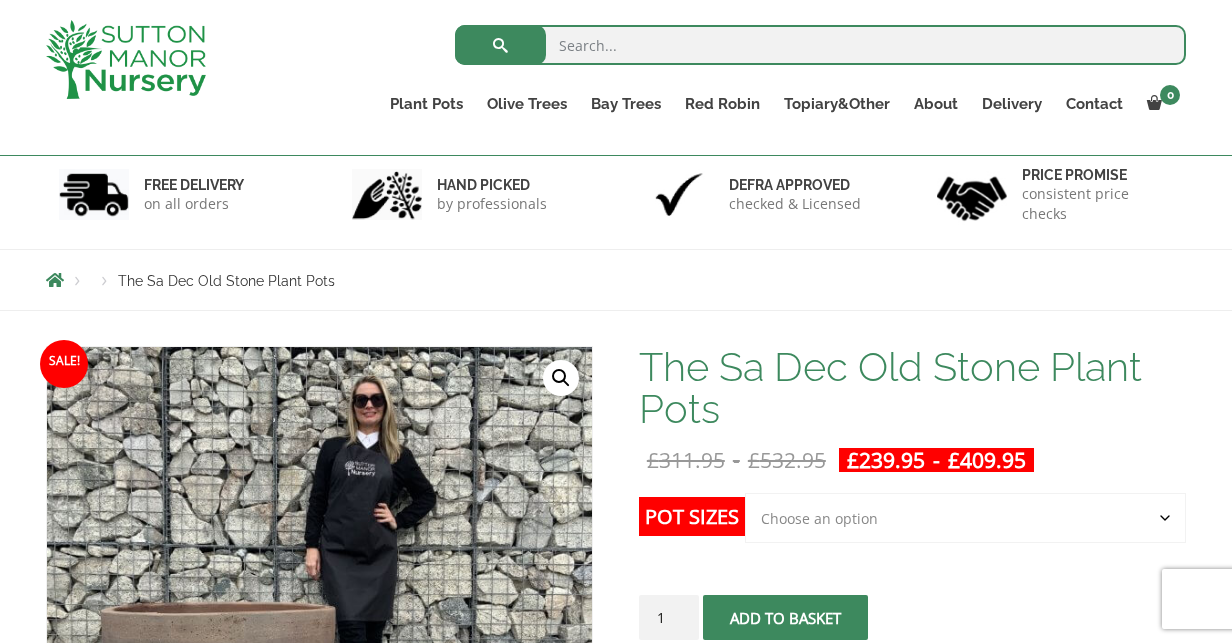 scroll, scrollTop: 450, scrollLeft: 0, axis: vertical 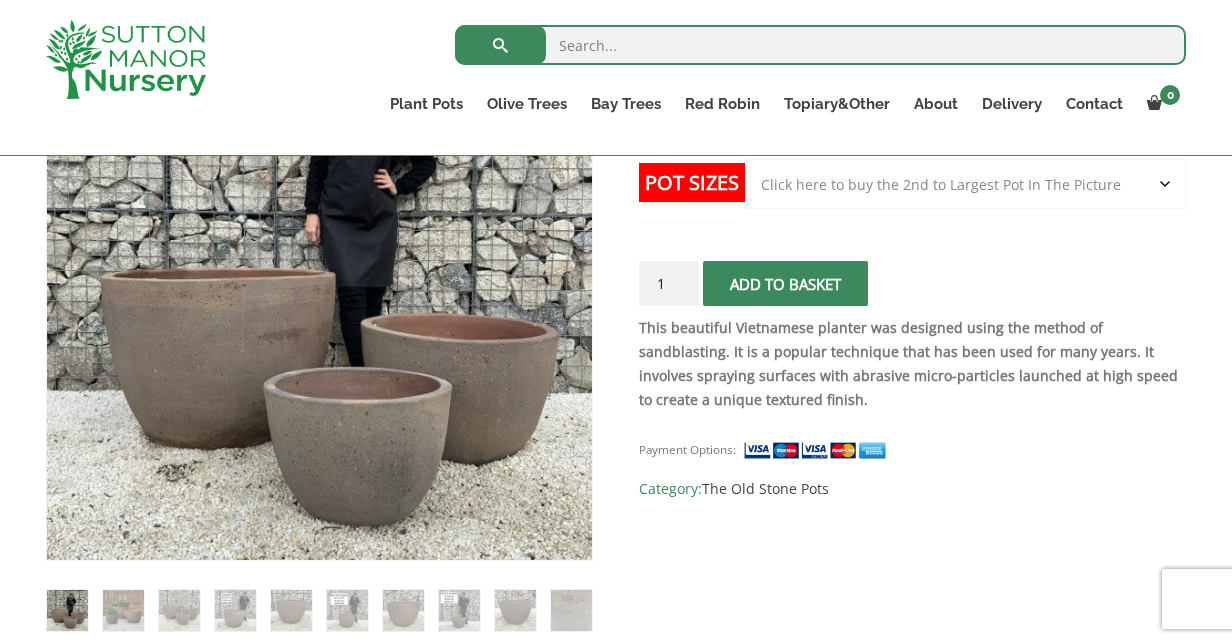 select on "Click here to buy the 2nd to Largest Pot In The Picture" 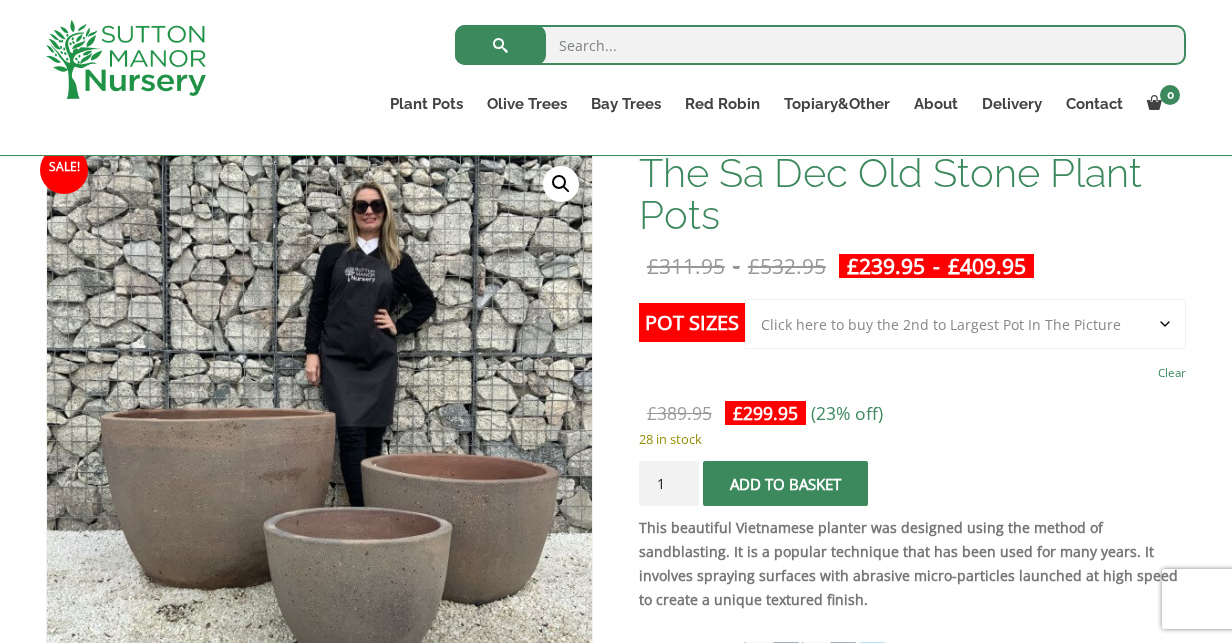scroll, scrollTop: 309, scrollLeft: 0, axis: vertical 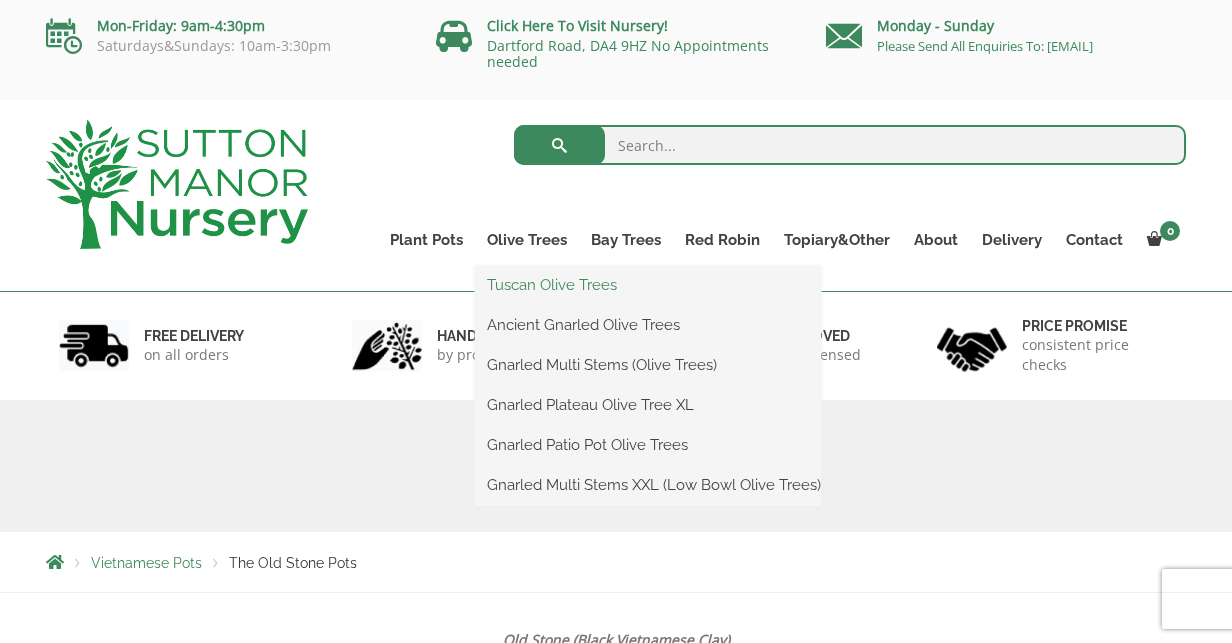 click on "Tuscan Olive Trees" at bounding box center [648, 285] 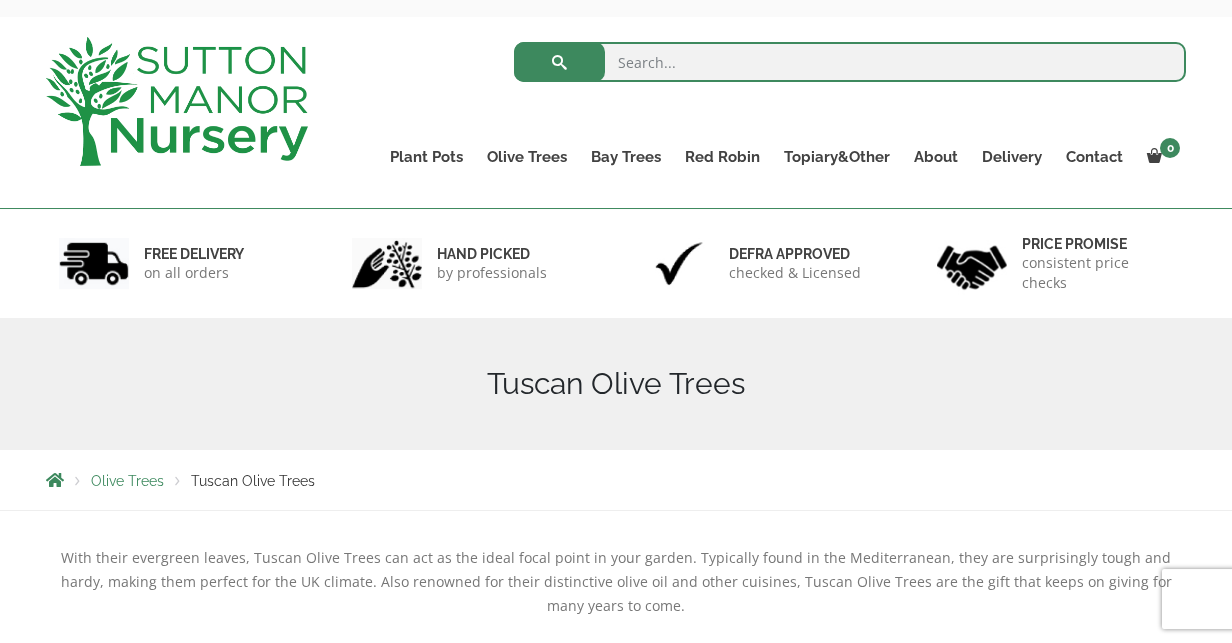 scroll, scrollTop: 0, scrollLeft: 0, axis: both 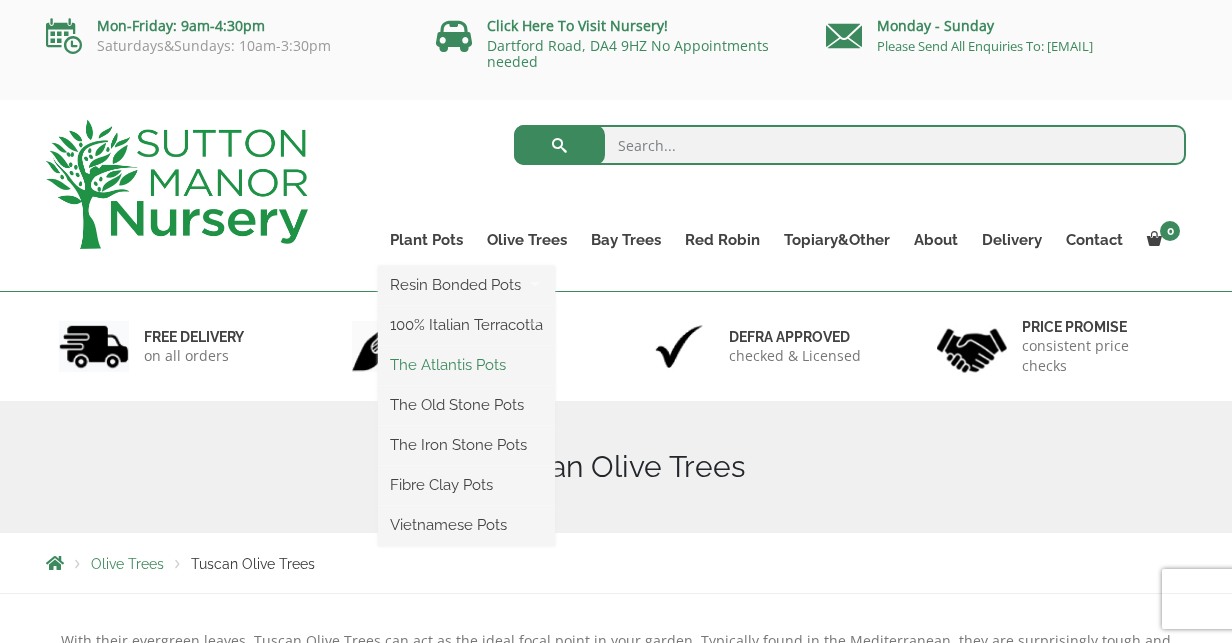 click on "The Atlantis Pots" at bounding box center (466, 365) 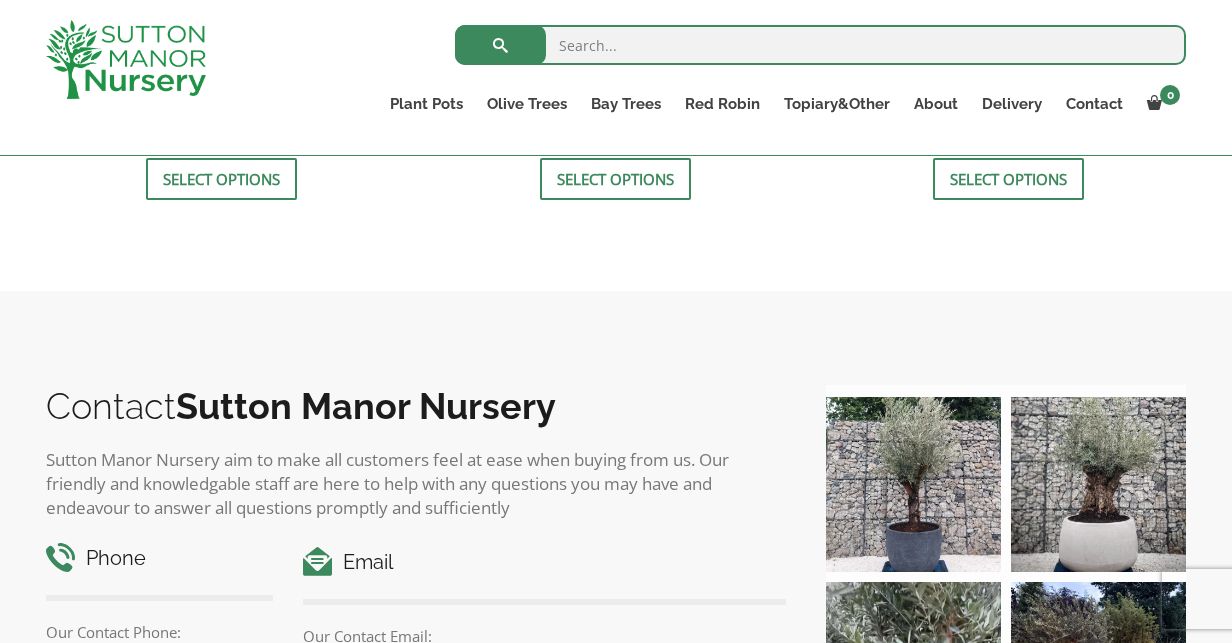 scroll, scrollTop: 2160, scrollLeft: 0, axis: vertical 